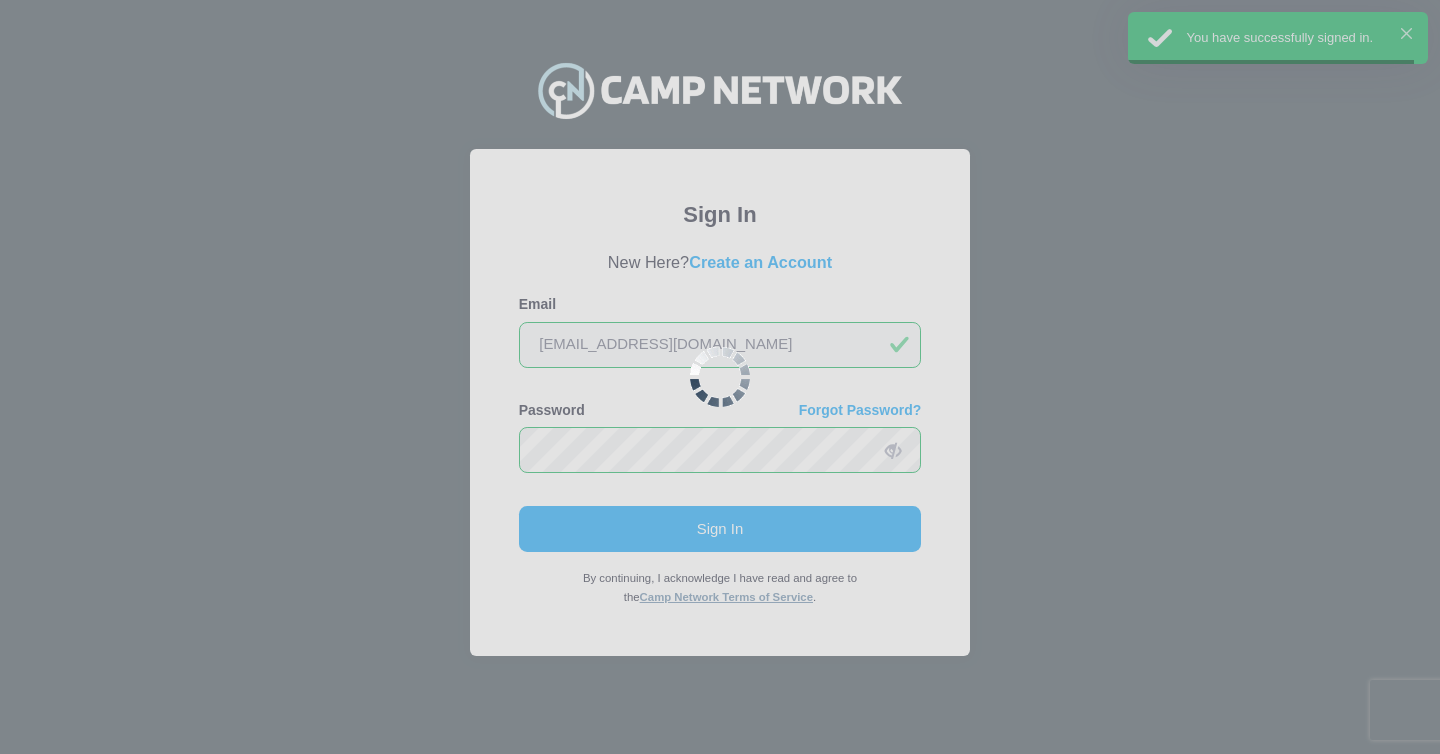 scroll, scrollTop: 0, scrollLeft: 0, axis: both 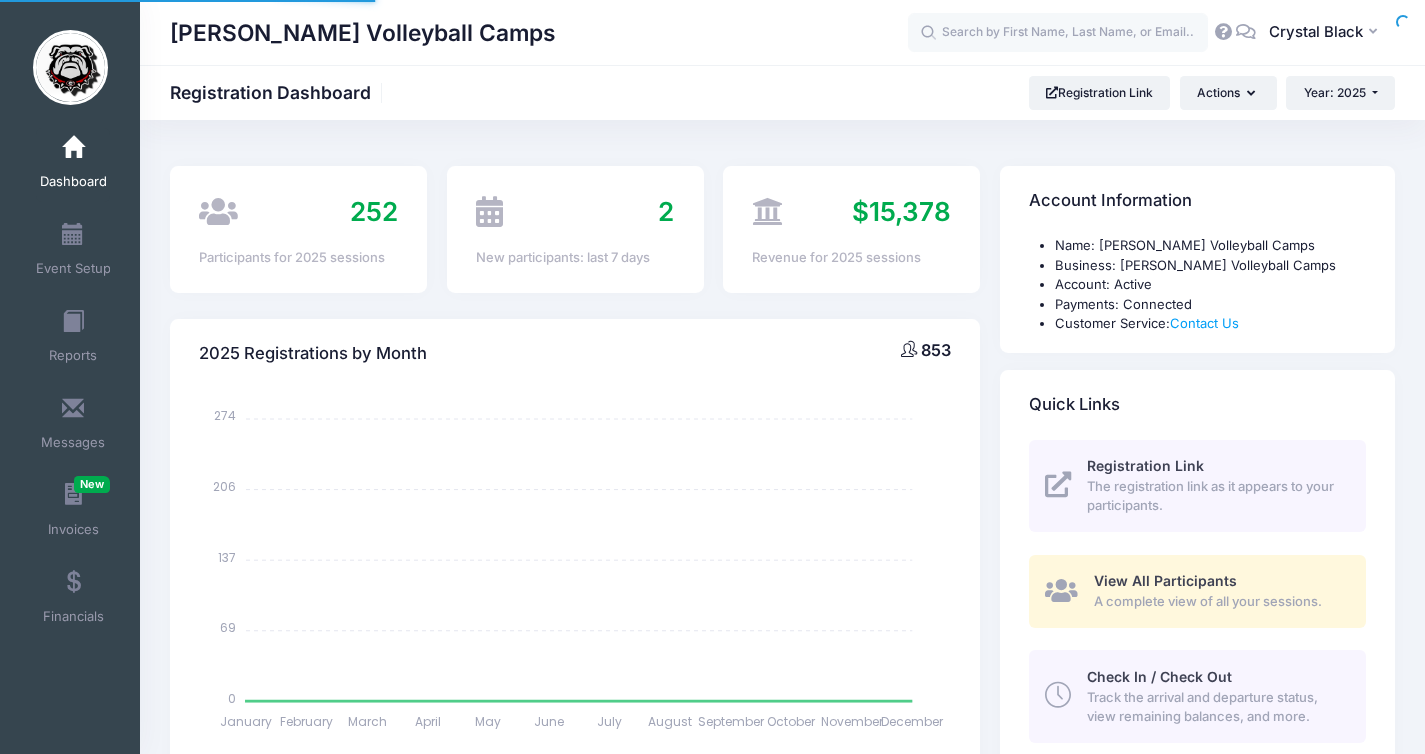 select 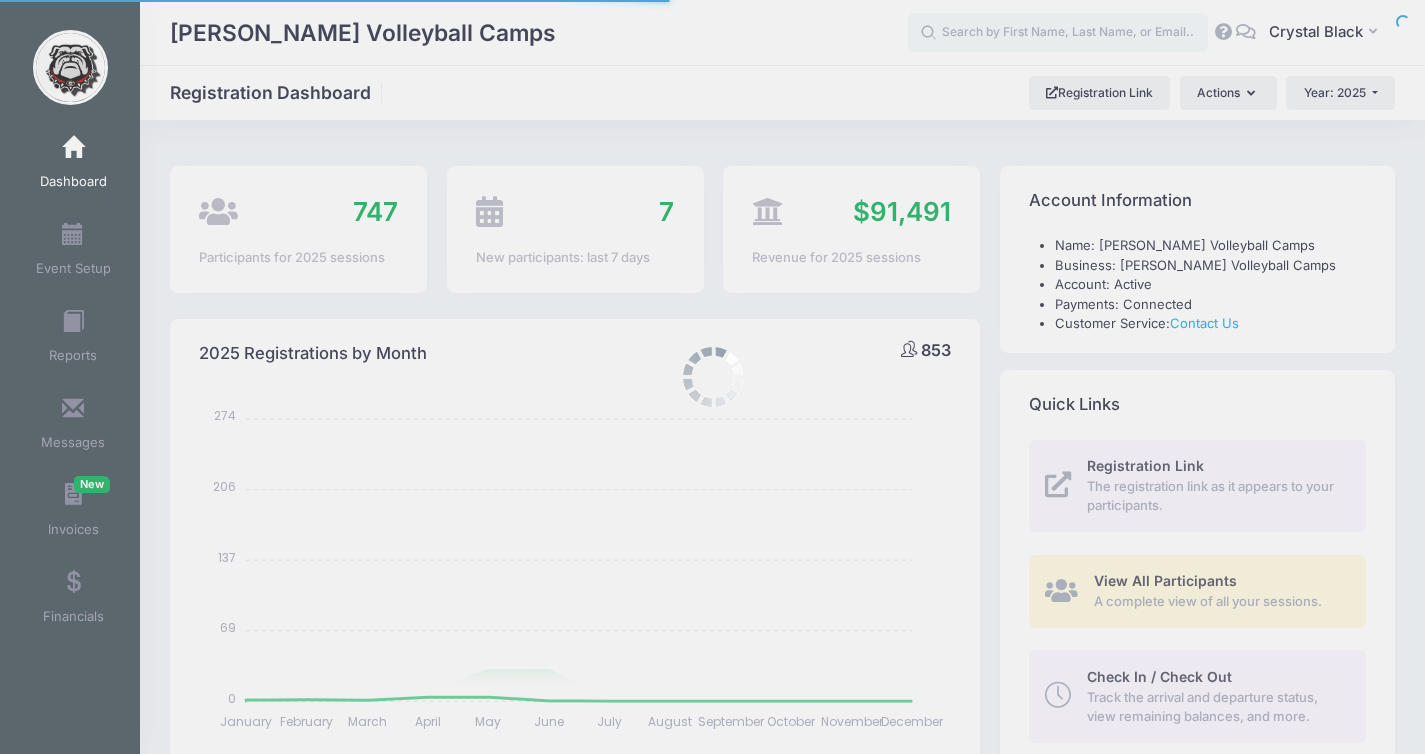scroll, scrollTop: 0, scrollLeft: 0, axis: both 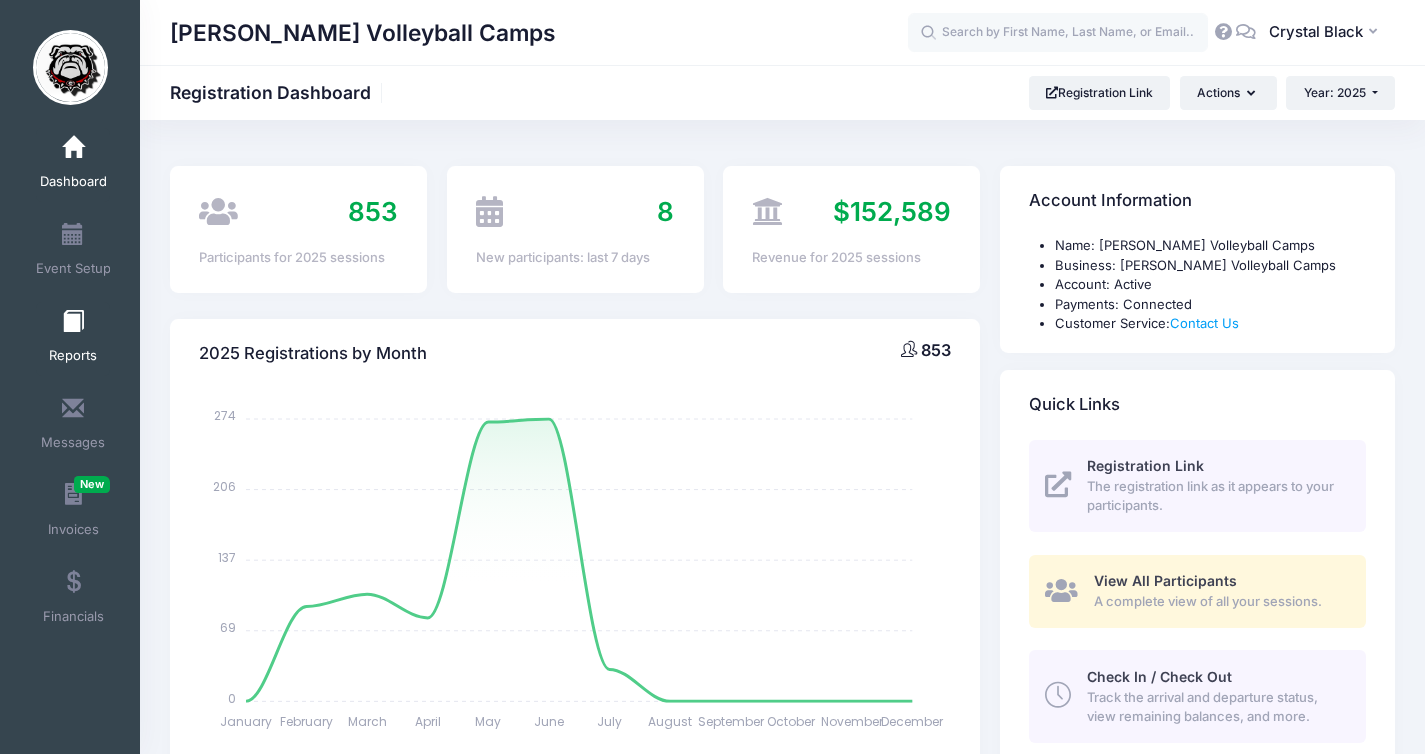 click at bounding box center [73, 322] 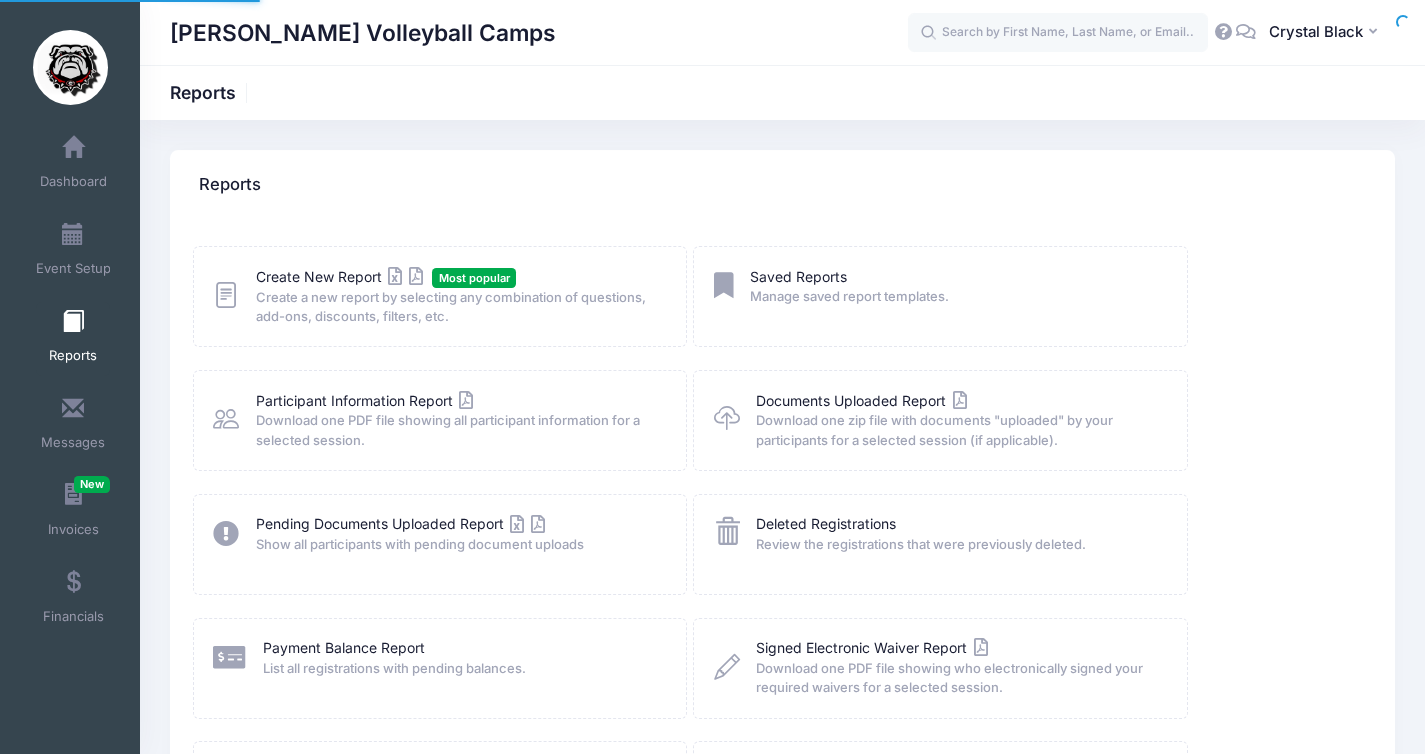 scroll, scrollTop: 0, scrollLeft: 0, axis: both 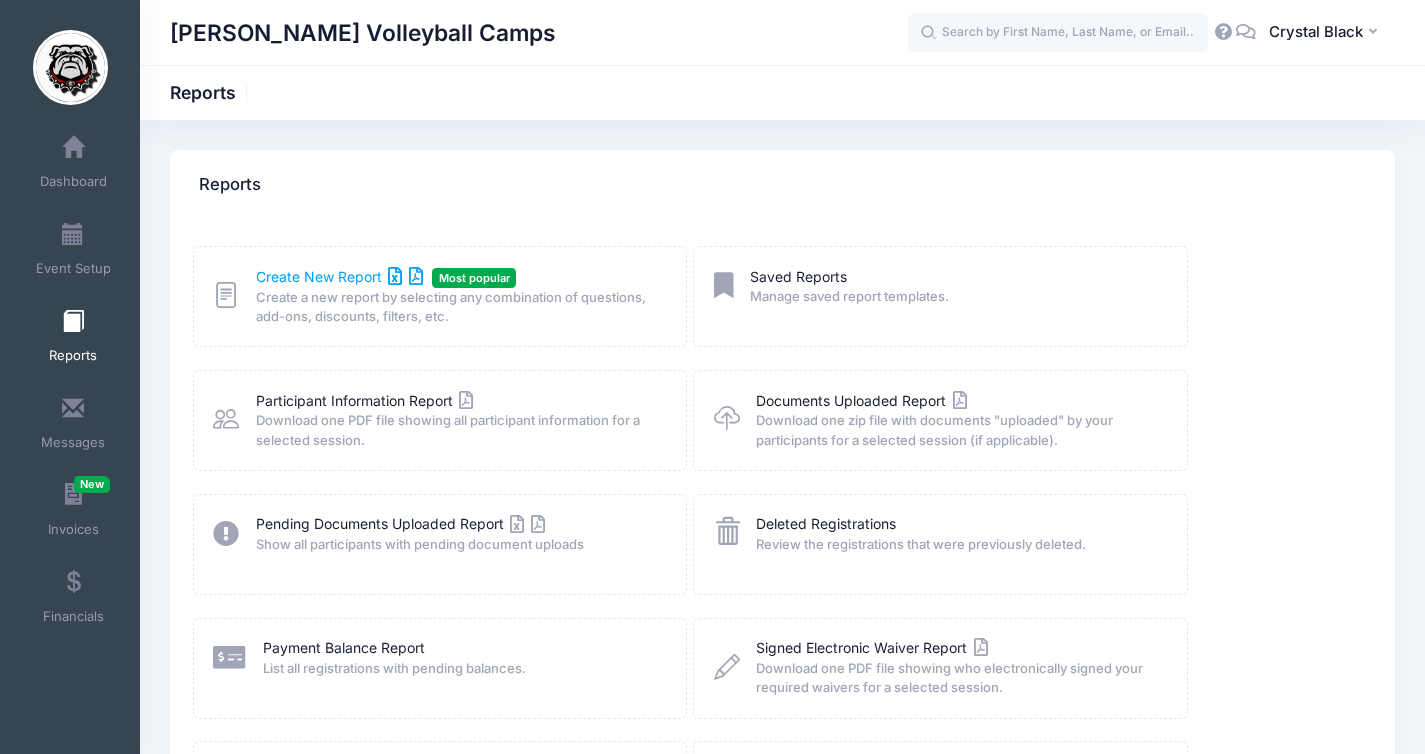click on "Create New Report" at bounding box center (339, 276) 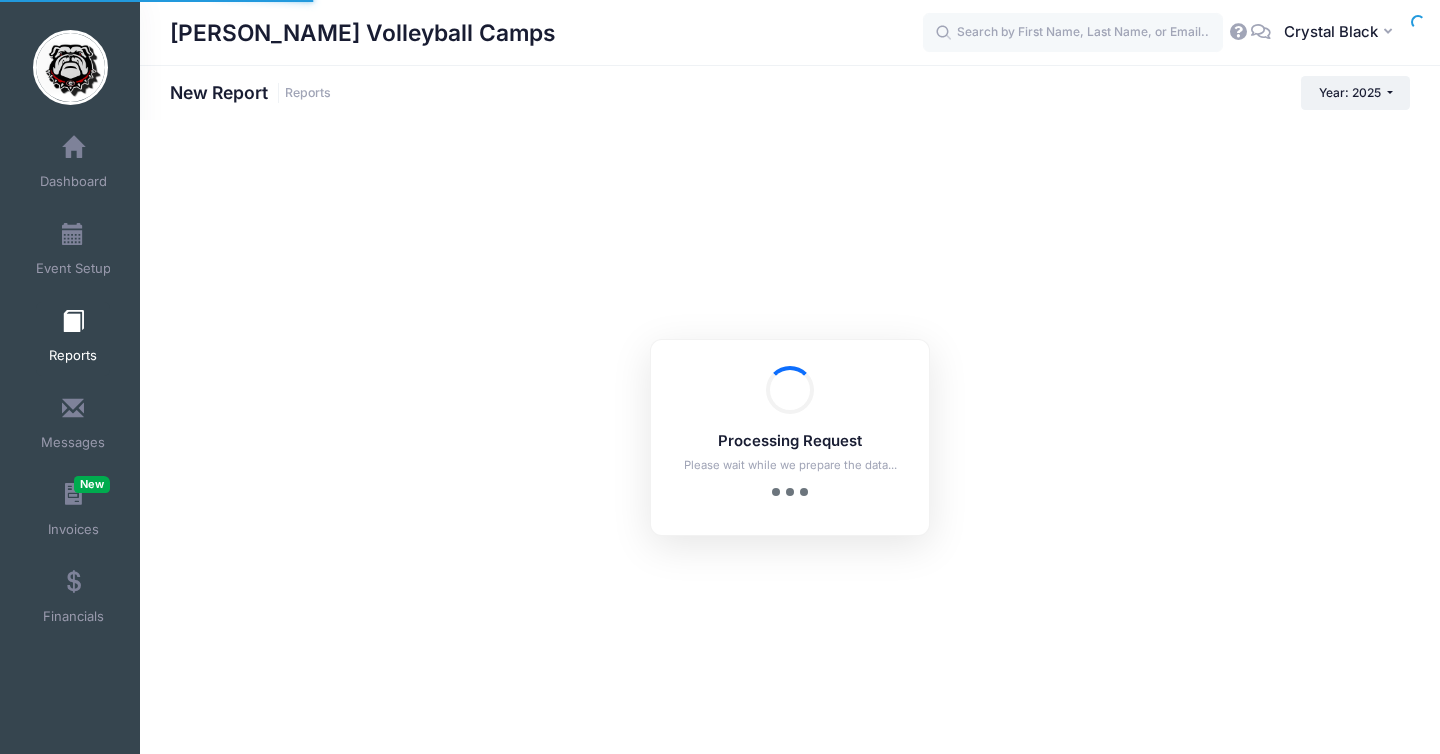 scroll, scrollTop: 0, scrollLeft: 0, axis: both 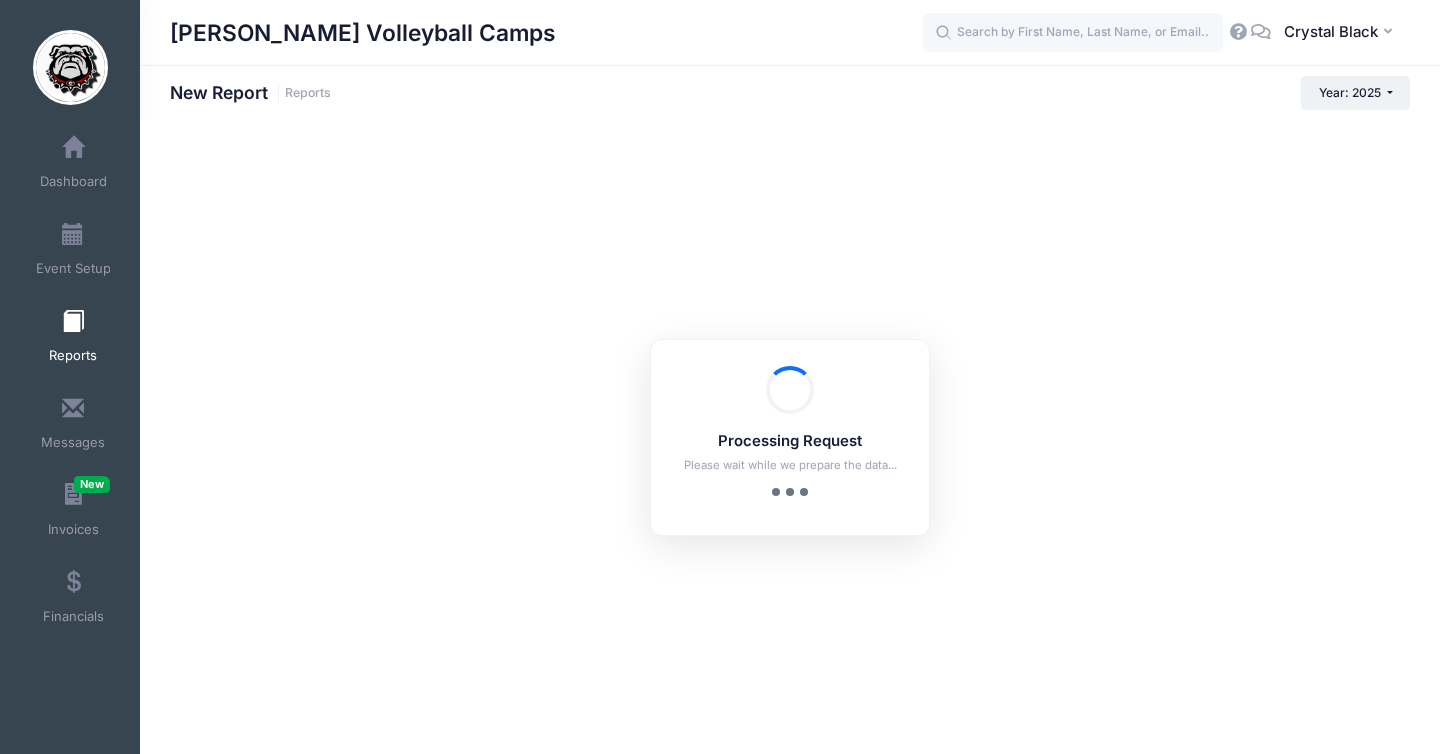 checkbox on "true" 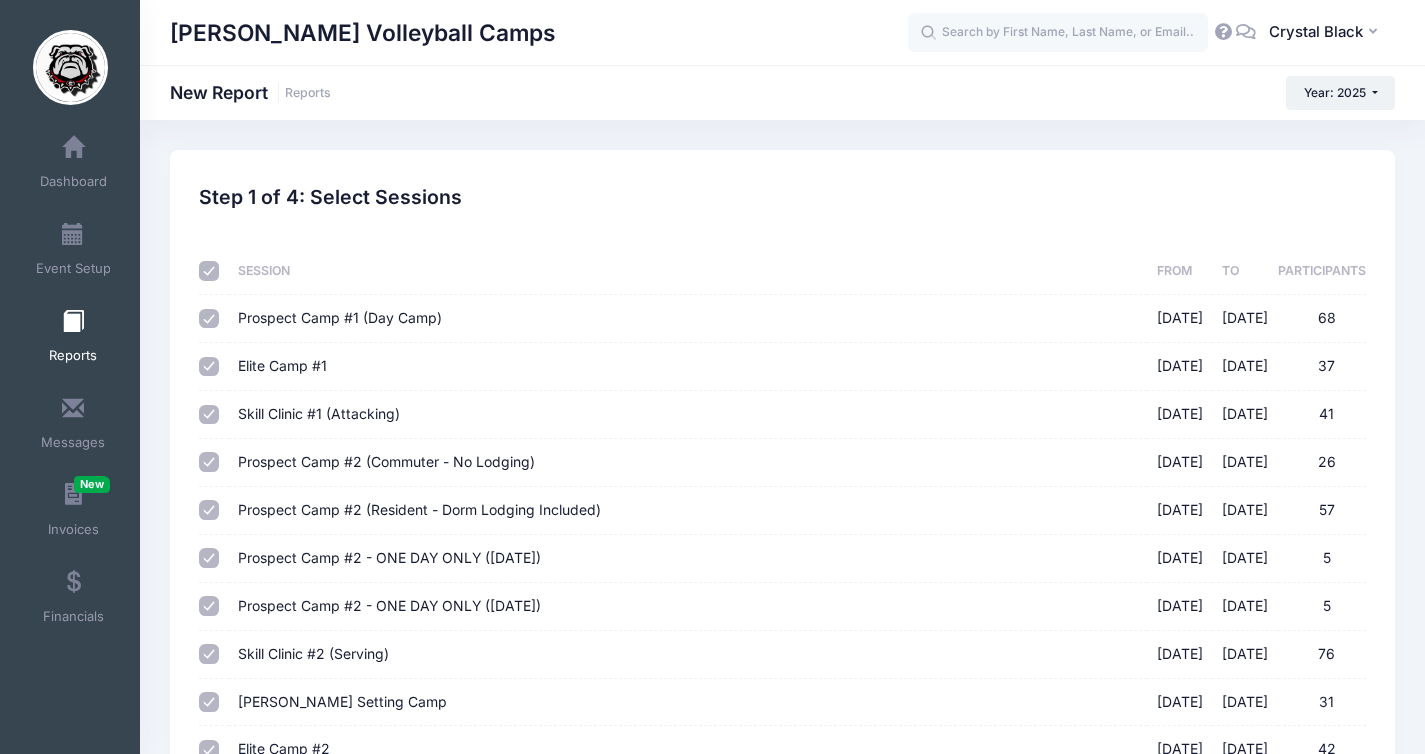 click at bounding box center (209, 271) 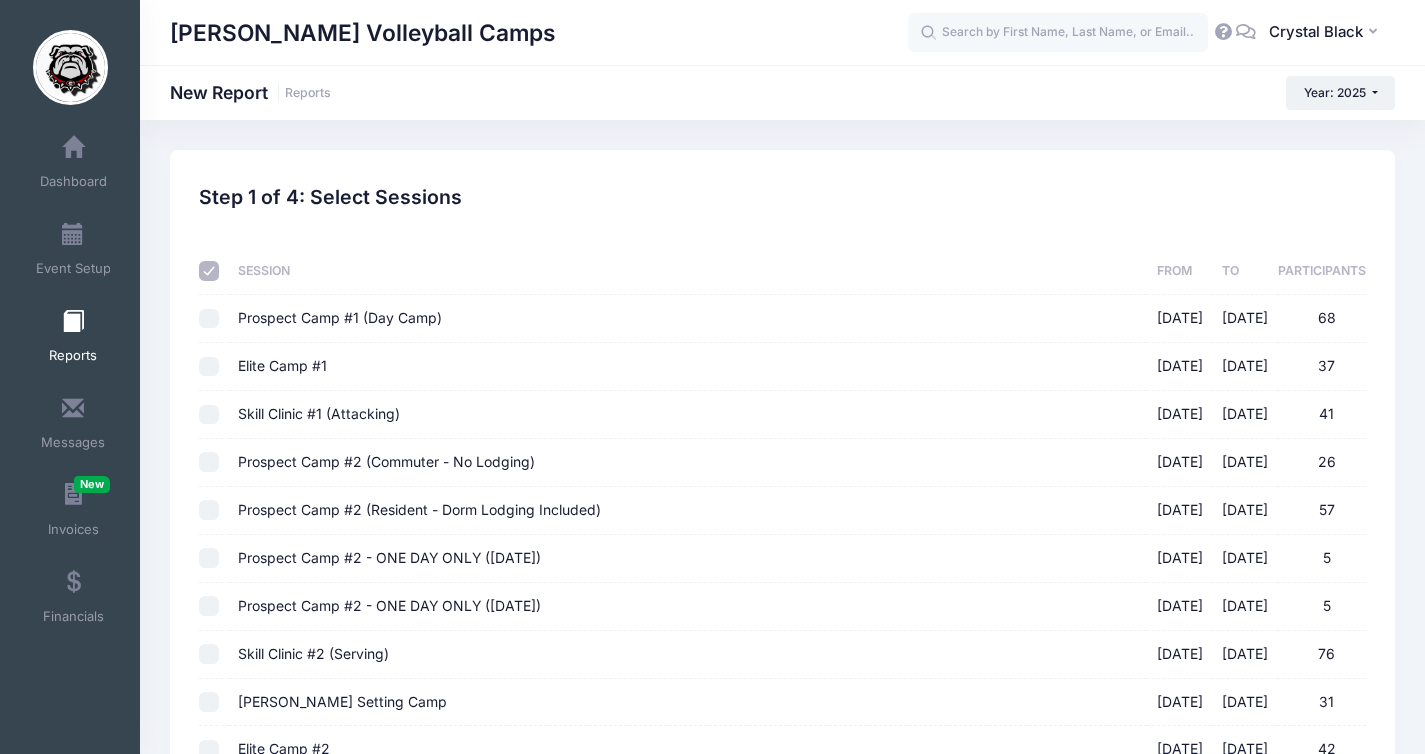 checkbox on "false" 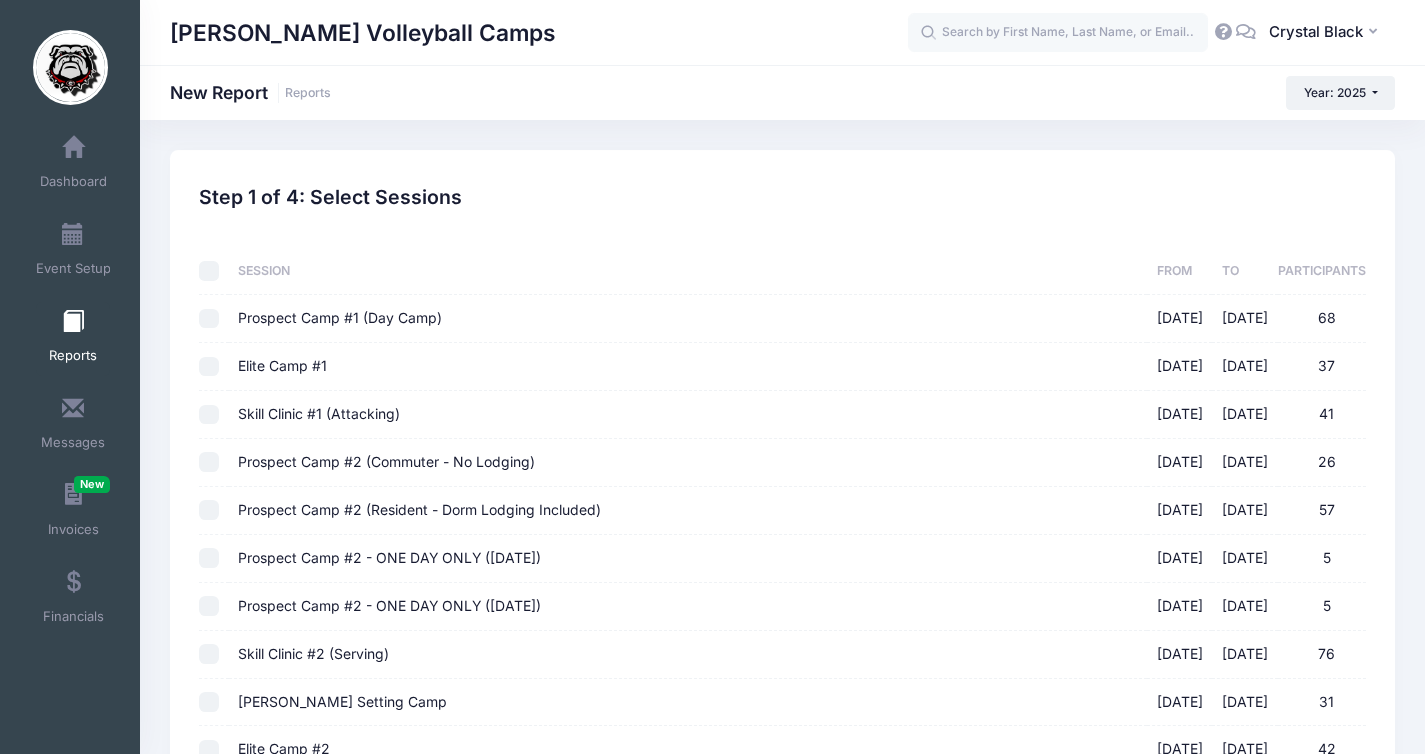 checkbox on "false" 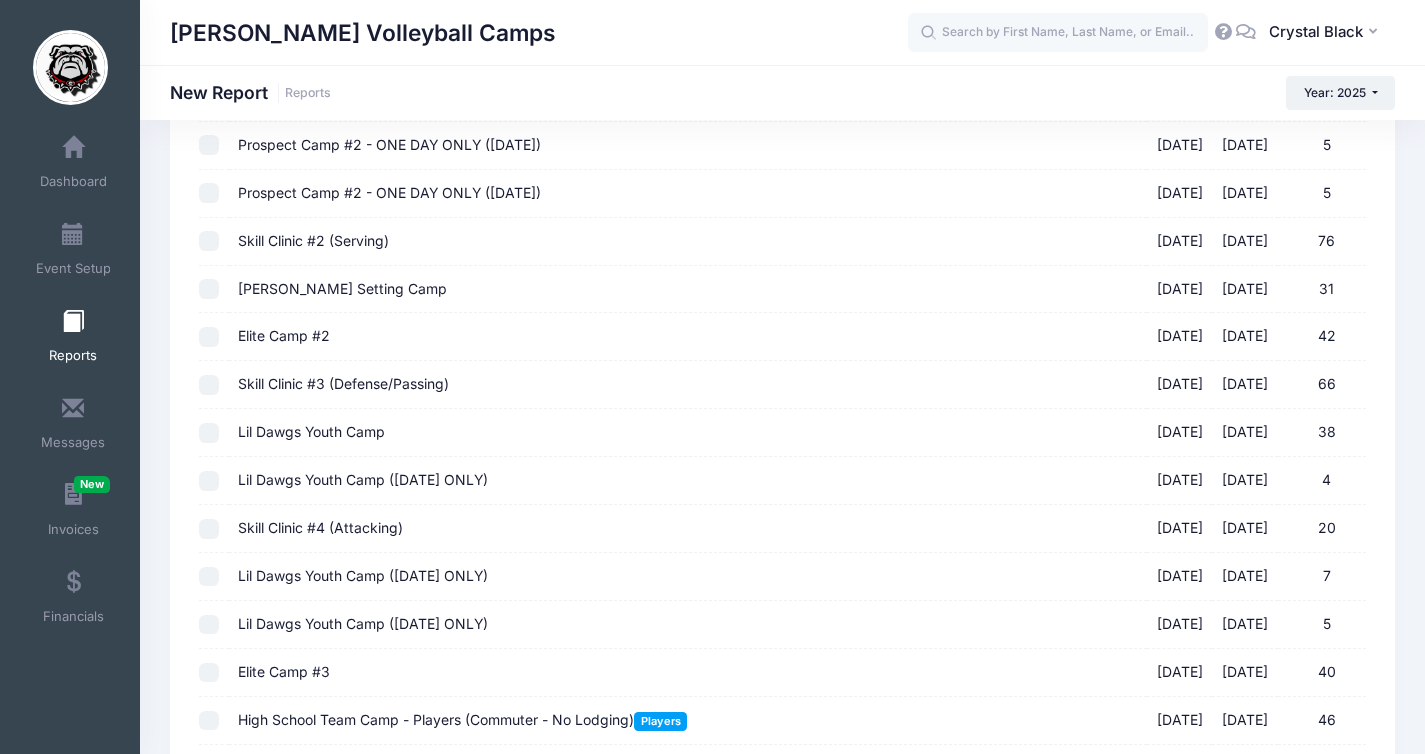 scroll, scrollTop: 797, scrollLeft: 0, axis: vertical 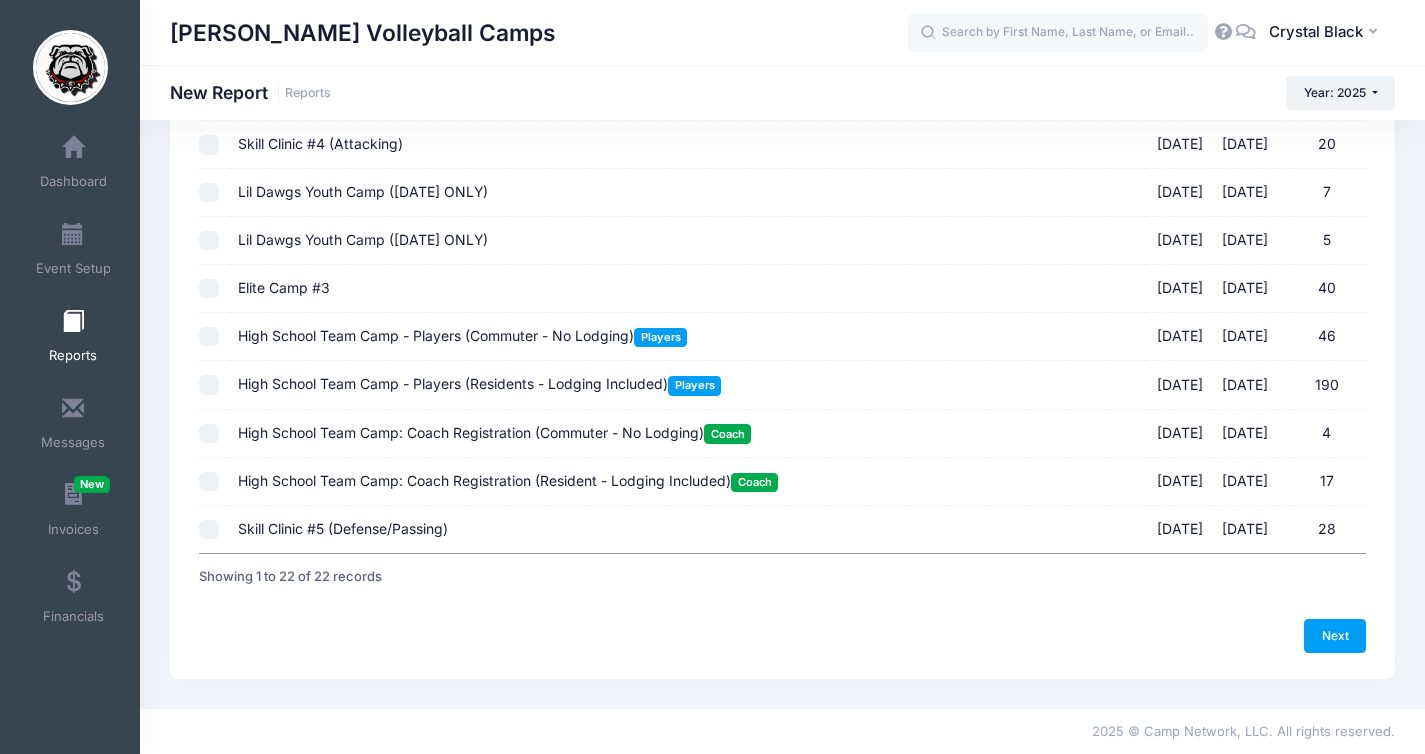 click on "Elite Camp #3" at bounding box center [284, 287] 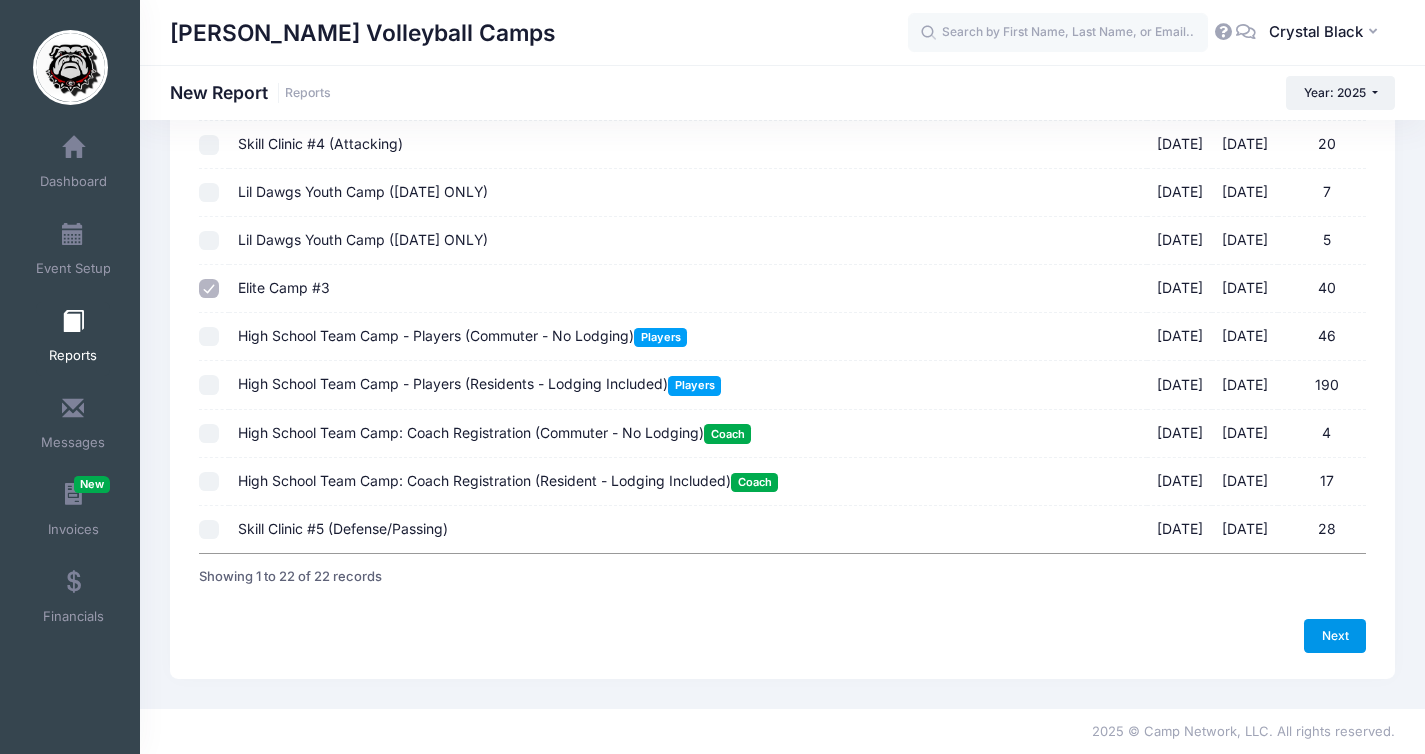 click on "Next" at bounding box center (1335, 636) 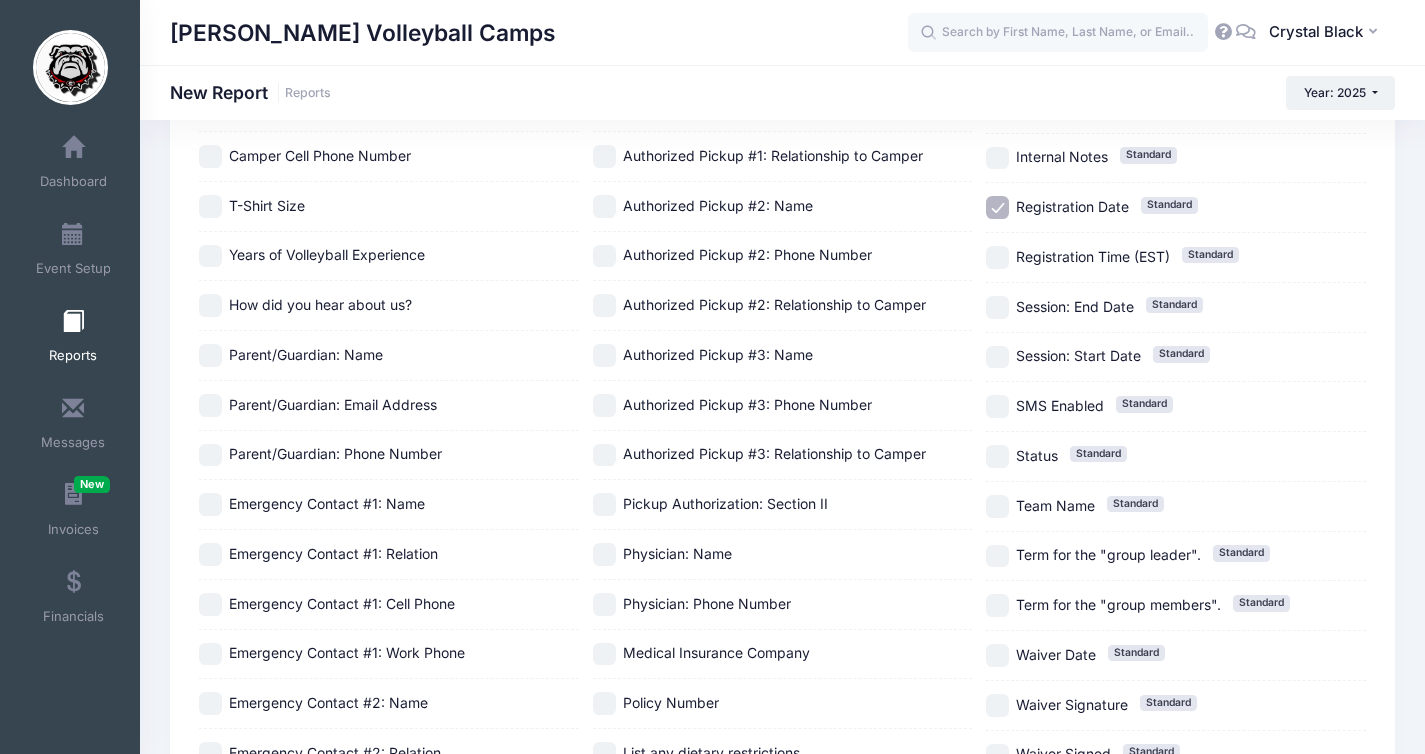 scroll, scrollTop: 0, scrollLeft: 0, axis: both 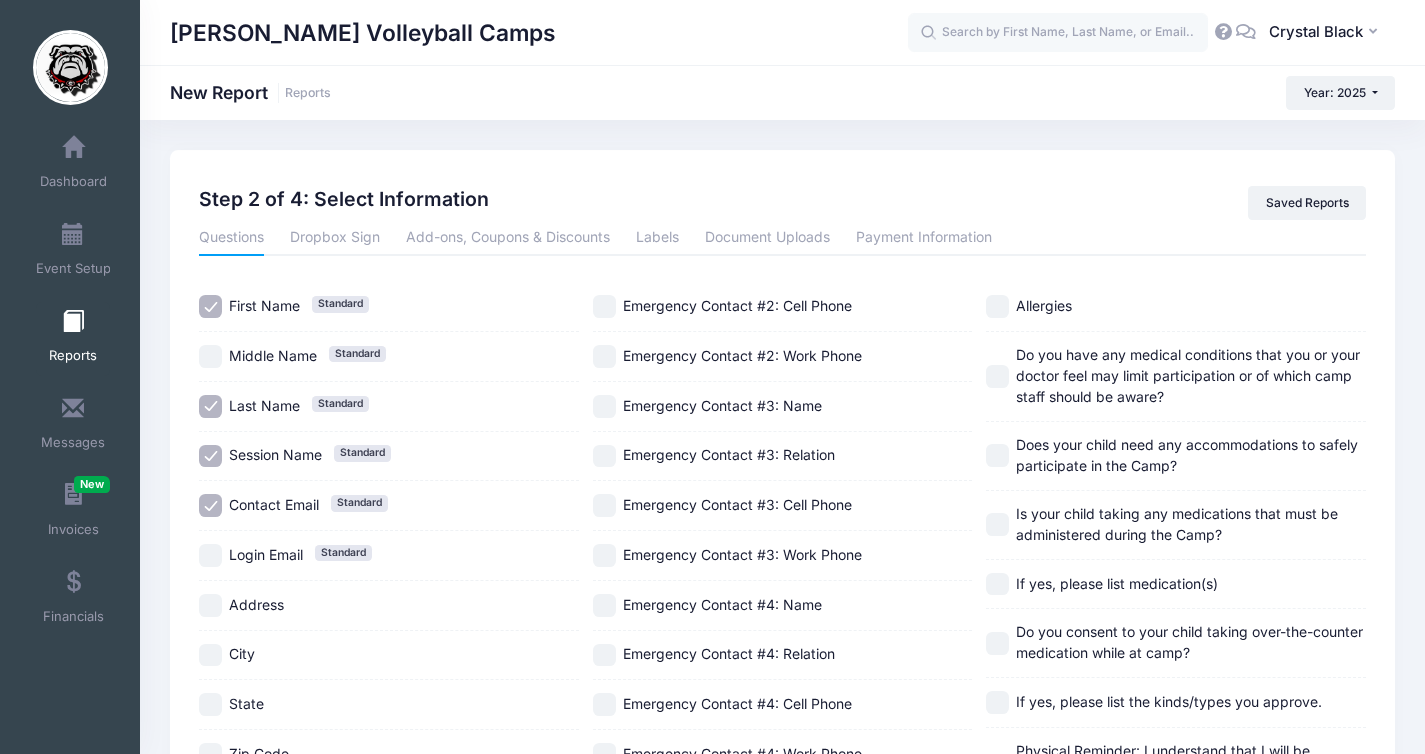 click on "Session Name Standard" at bounding box center (210, 456) 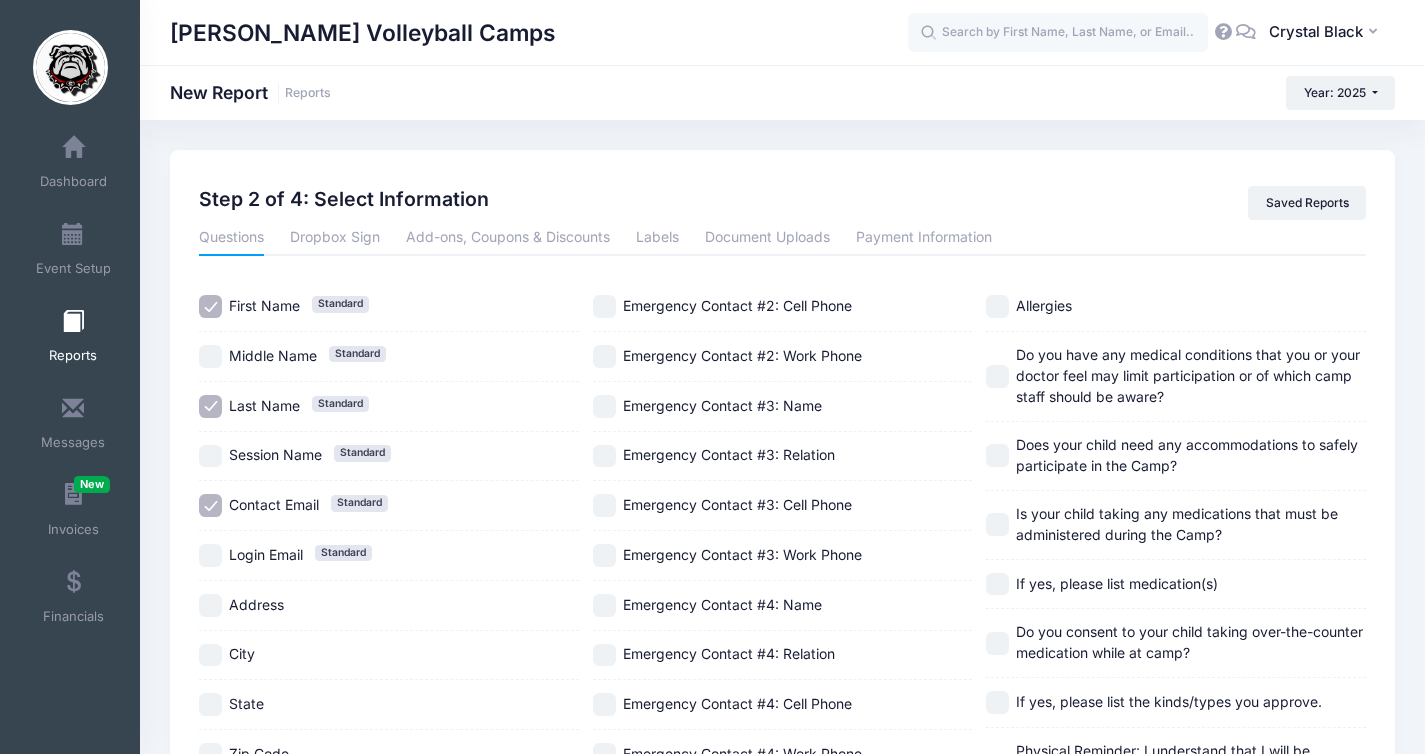 click on "Contact Email Standard" at bounding box center [210, 505] 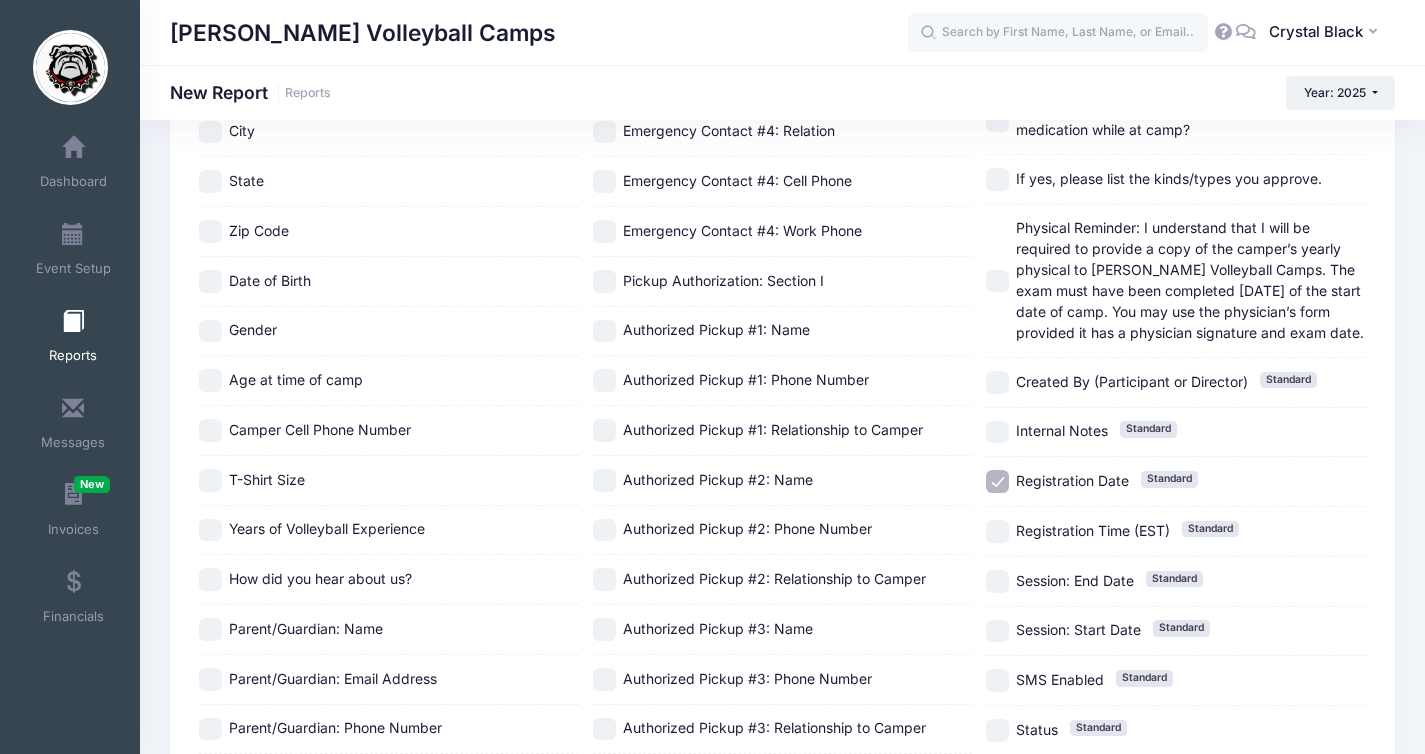 scroll, scrollTop: 527, scrollLeft: 0, axis: vertical 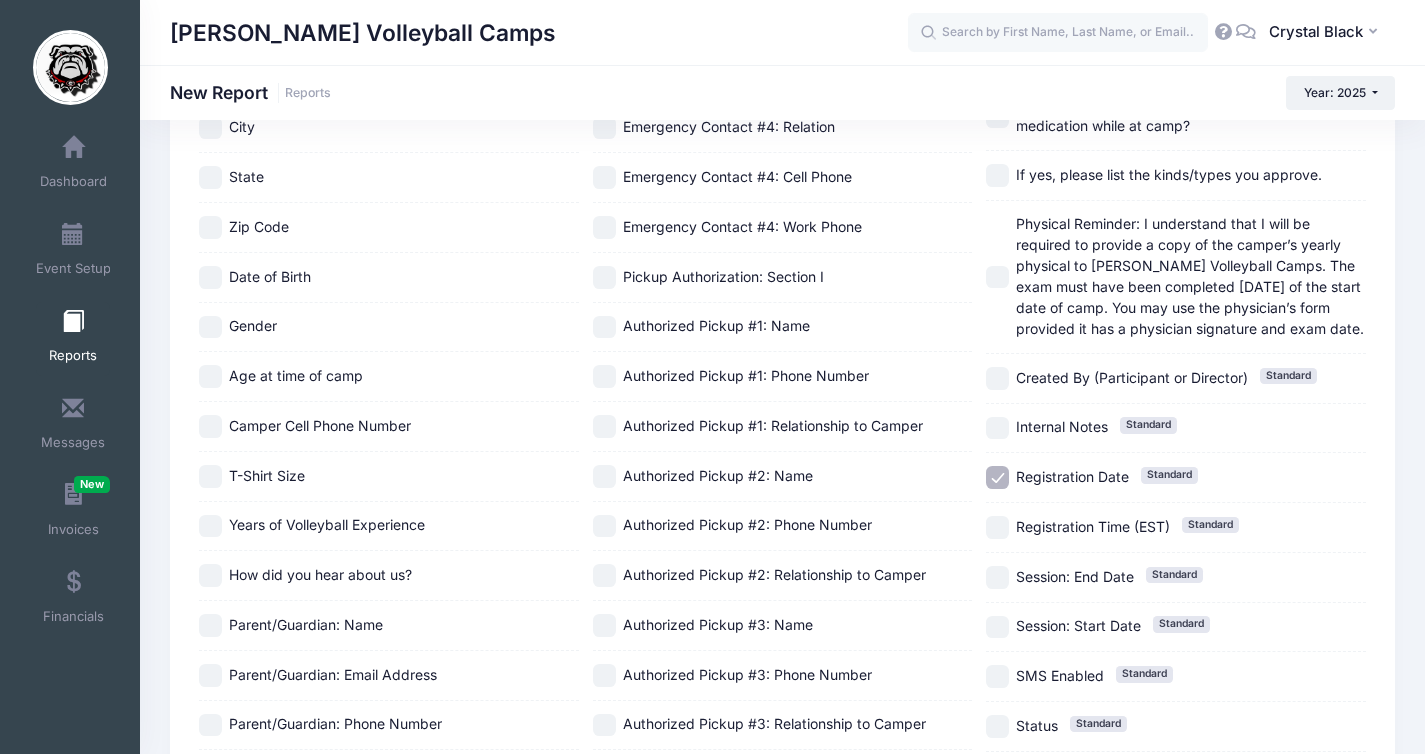 click on "T-Shirt Size" at bounding box center (210, 476) 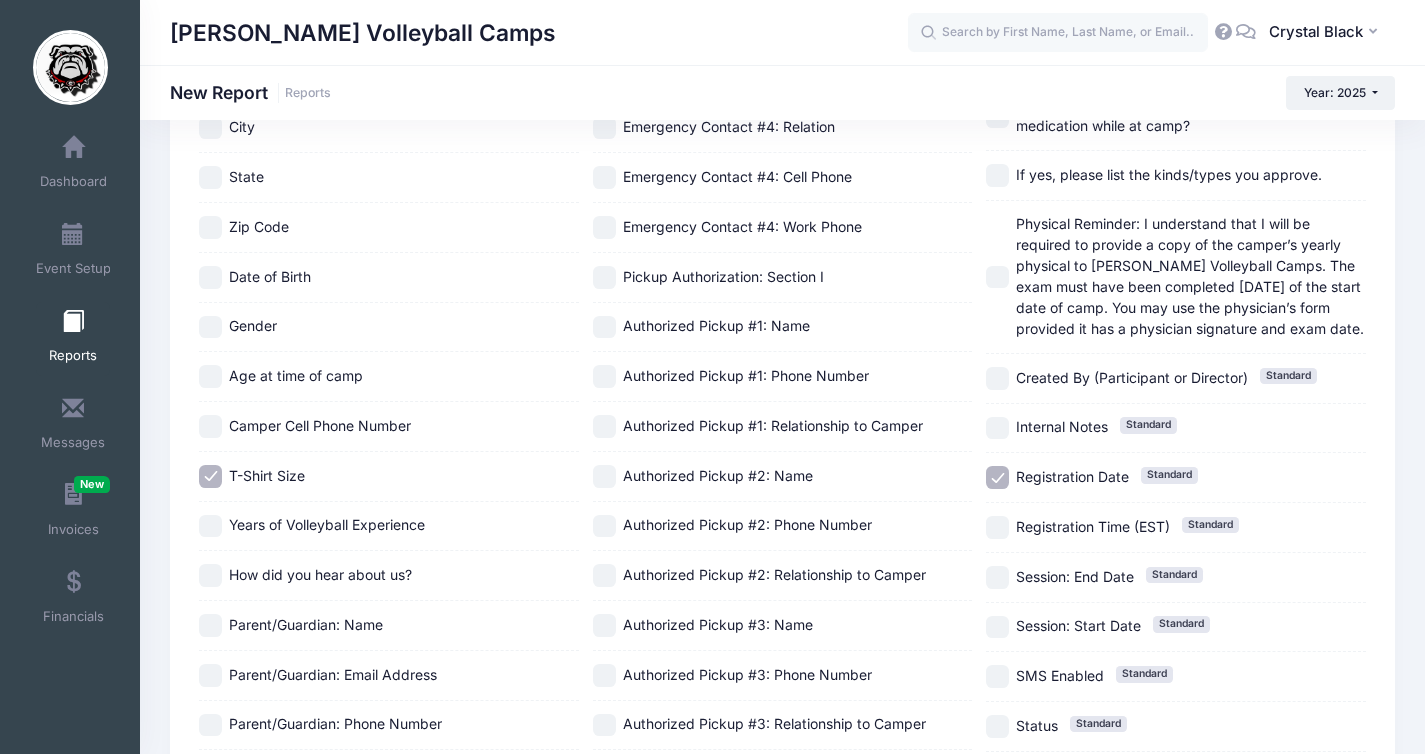 click on "Registration Date Standard" at bounding box center (997, 477) 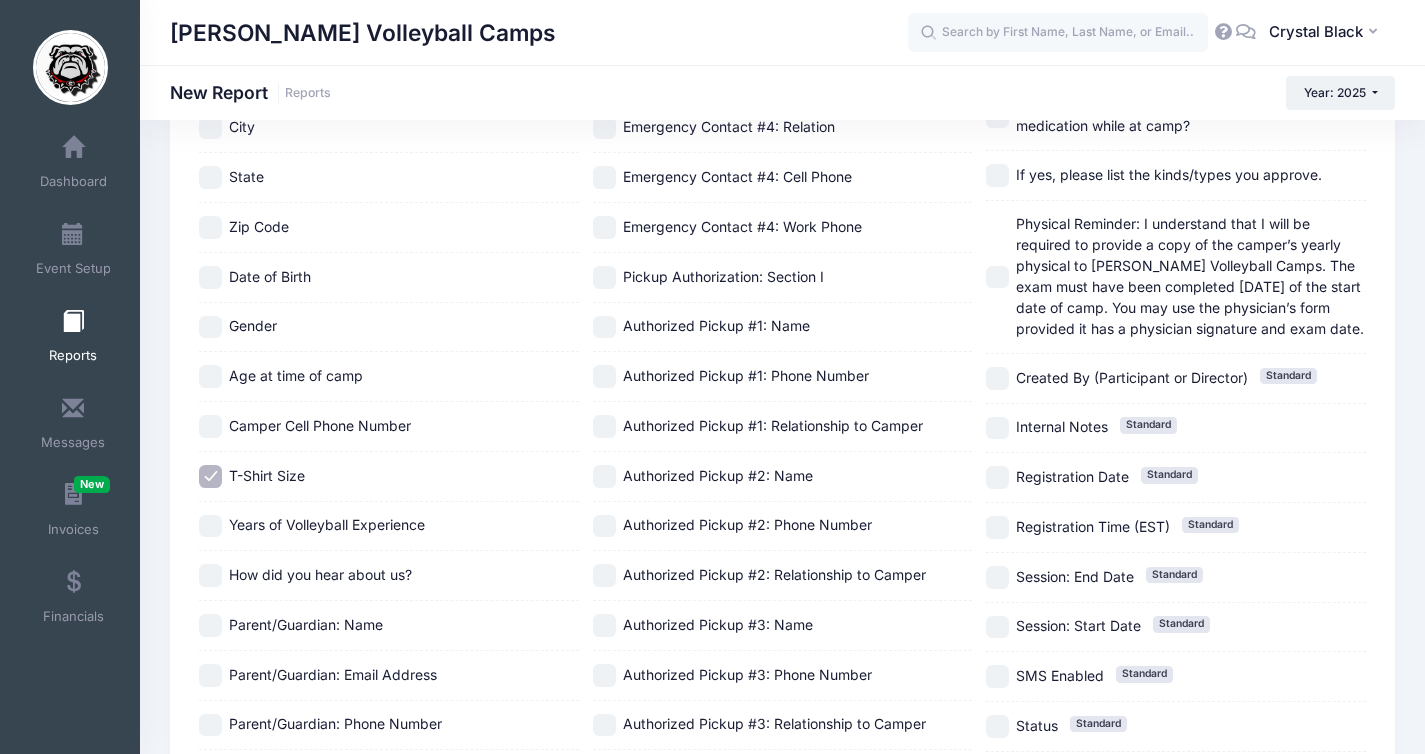 click on "Age at time of camp" at bounding box center (296, 375) 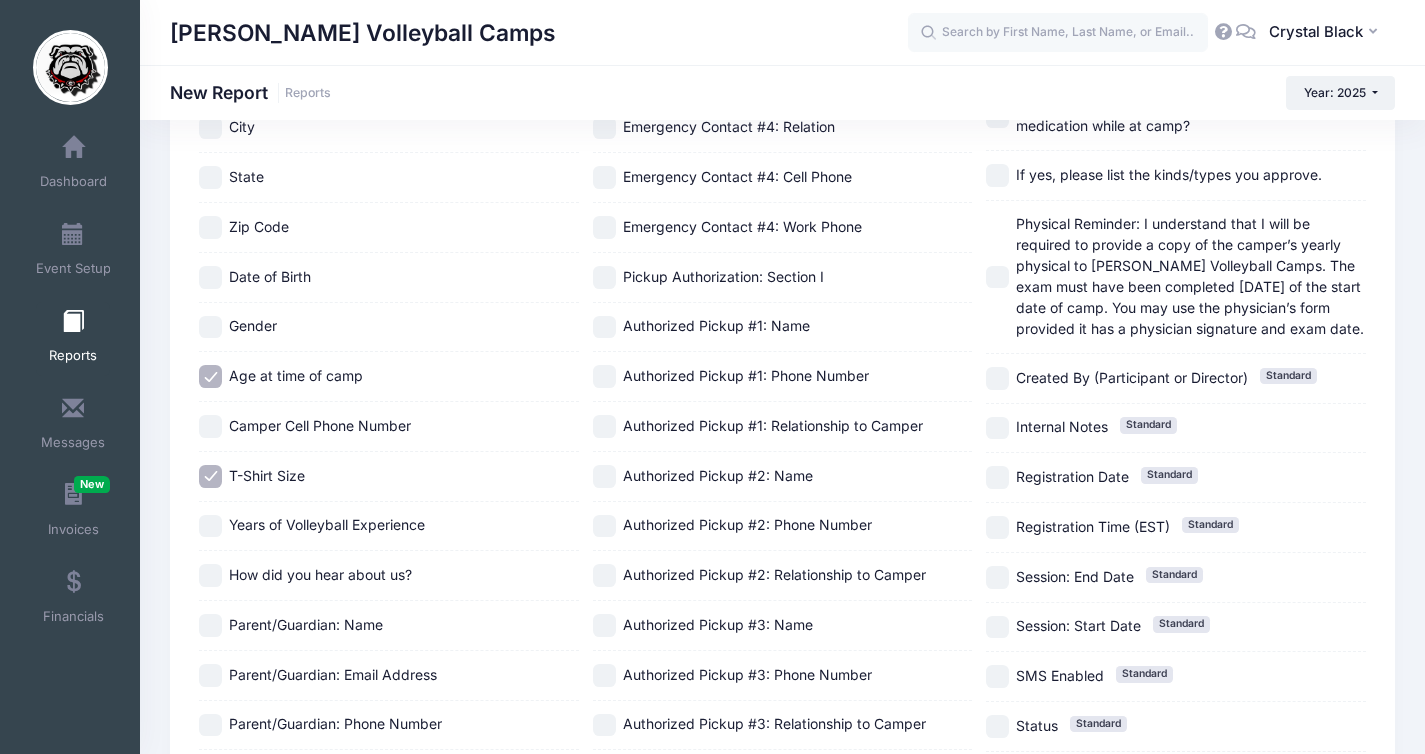 scroll, scrollTop: 979, scrollLeft: 0, axis: vertical 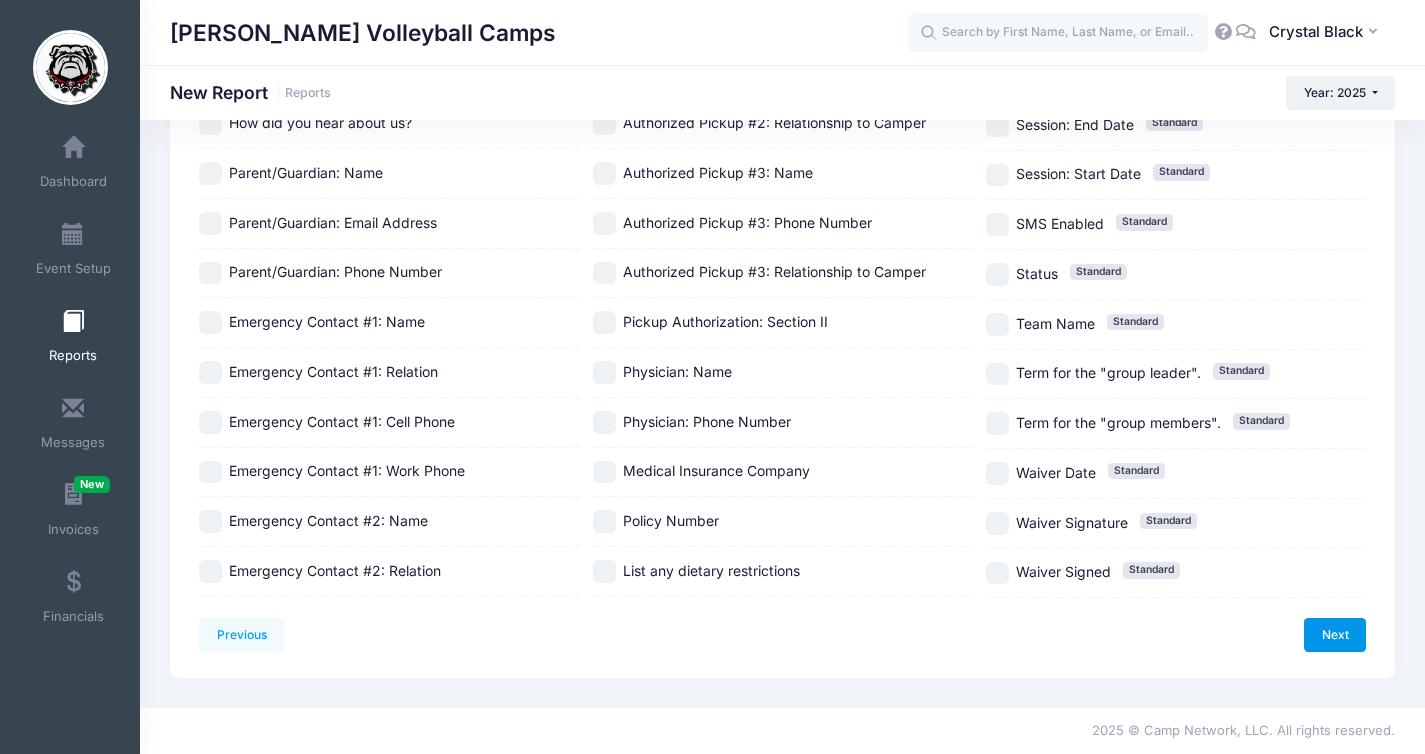 click on "Next" at bounding box center [1335, 635] 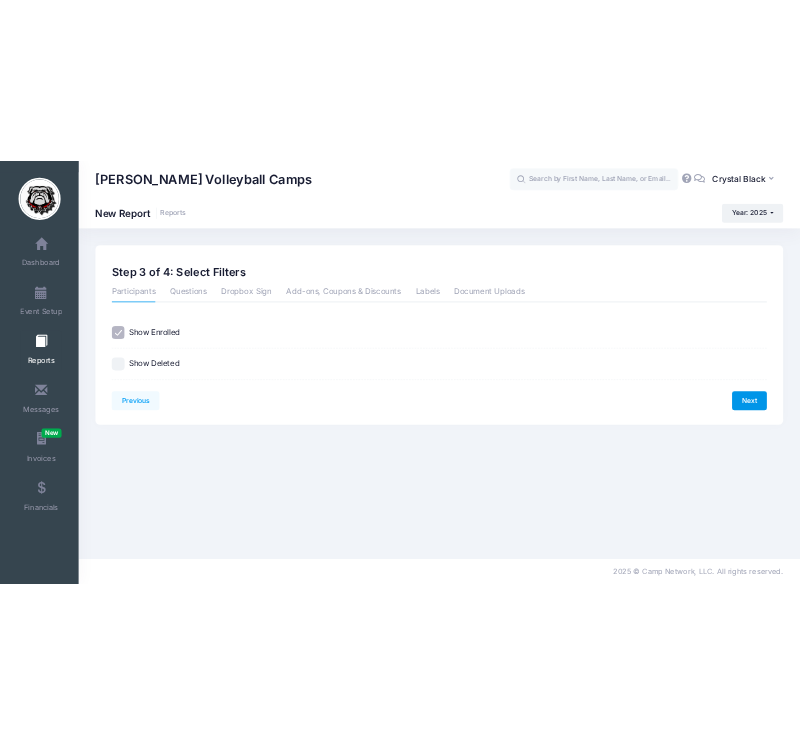 scroll, scrollTop: 0, scrollLeft: 0, axis: both 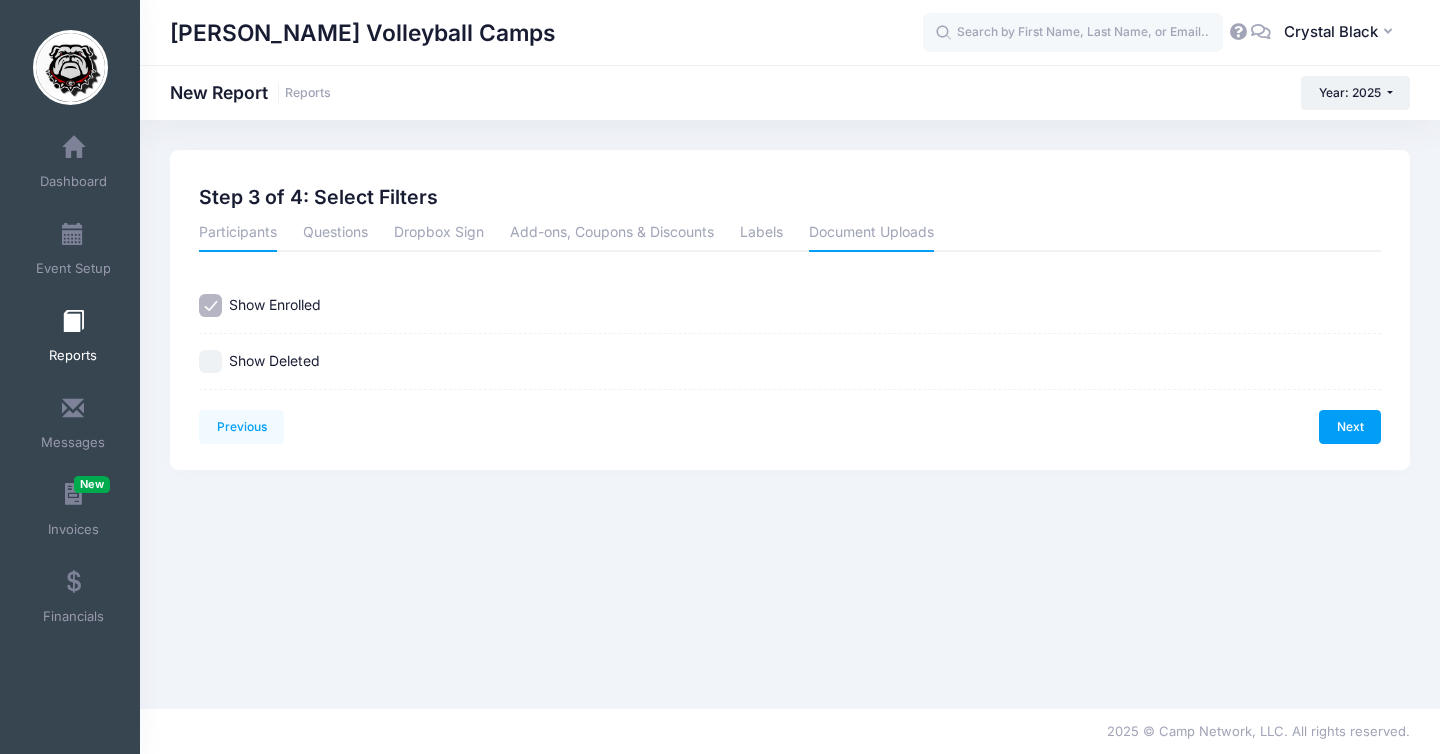 click on "Document Uploads" at bounding box center (871, 234) 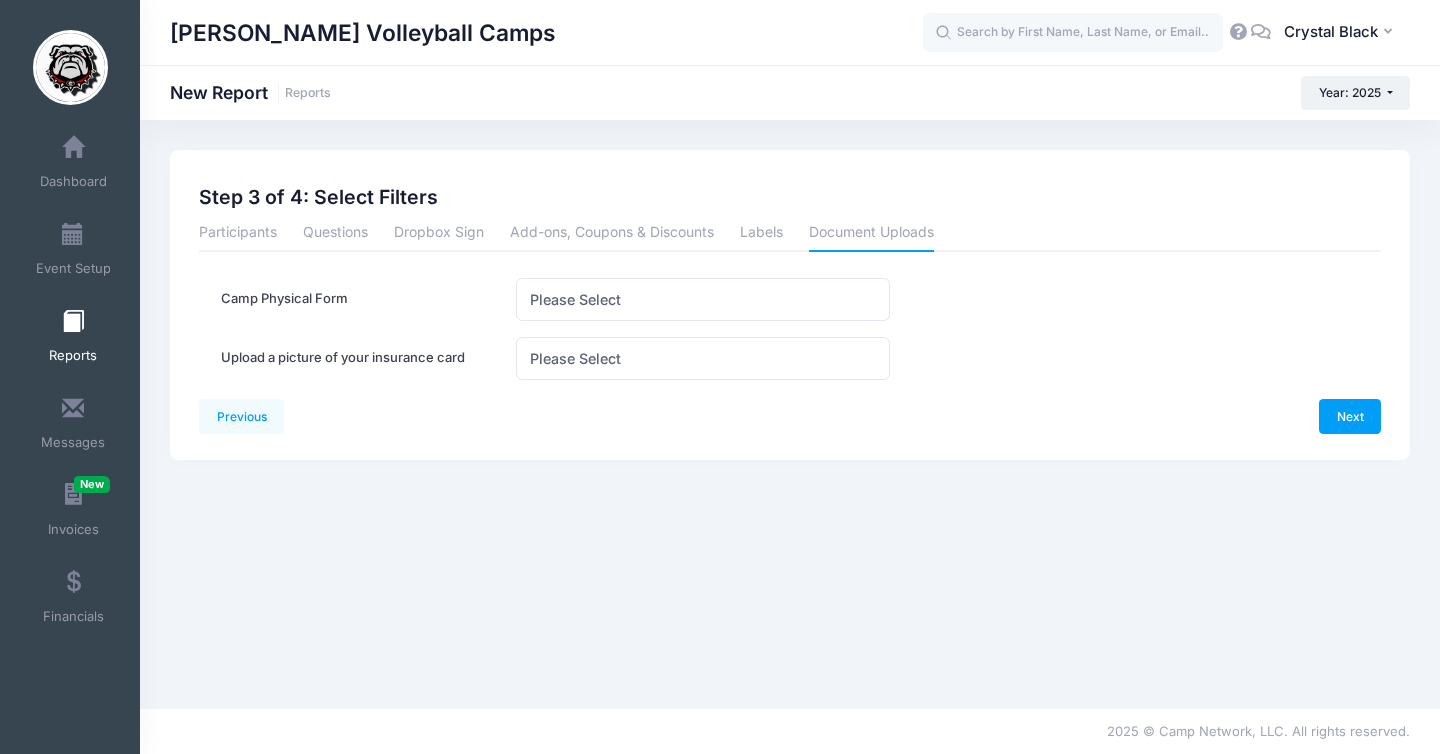 click on "Camp Physical Form" at bounding box center [359, 299] 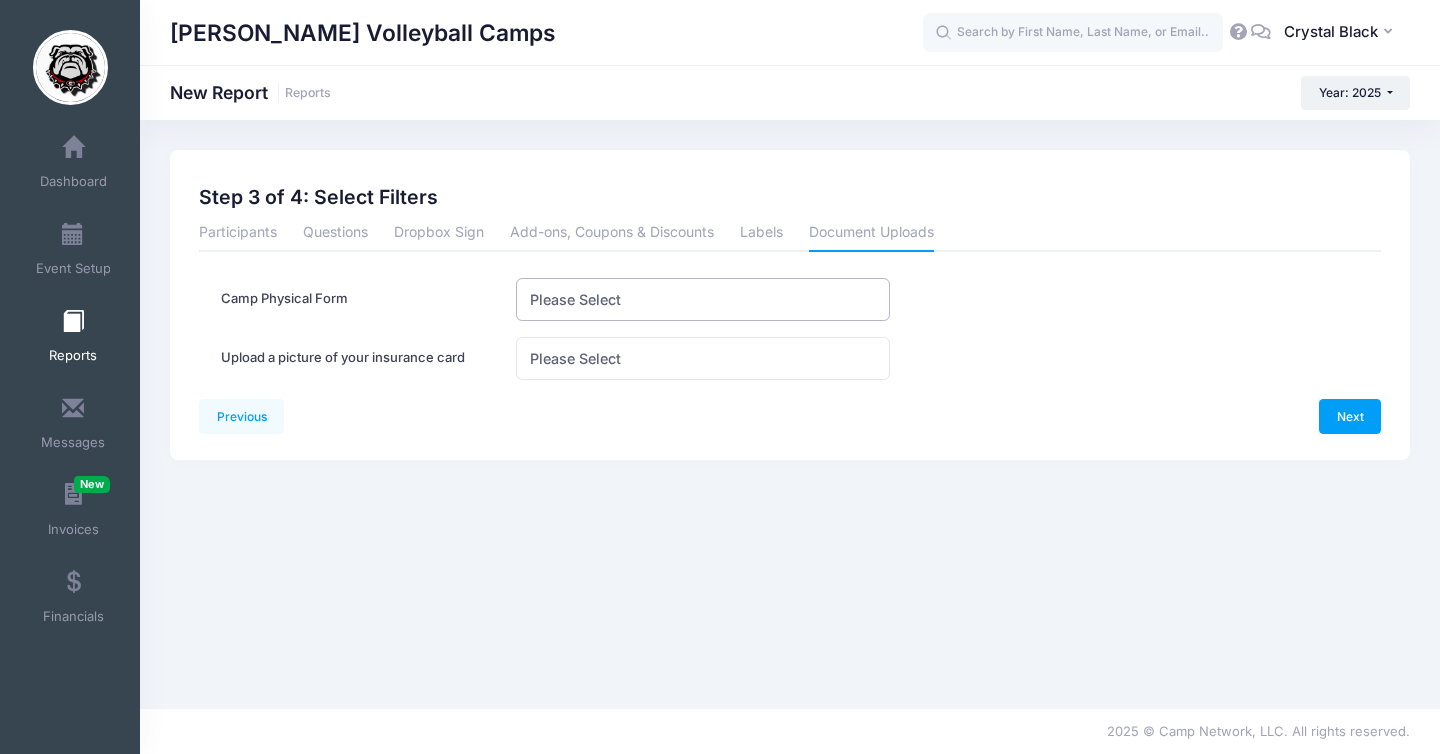 click on "Please Select" at bounding box center [575, 299] 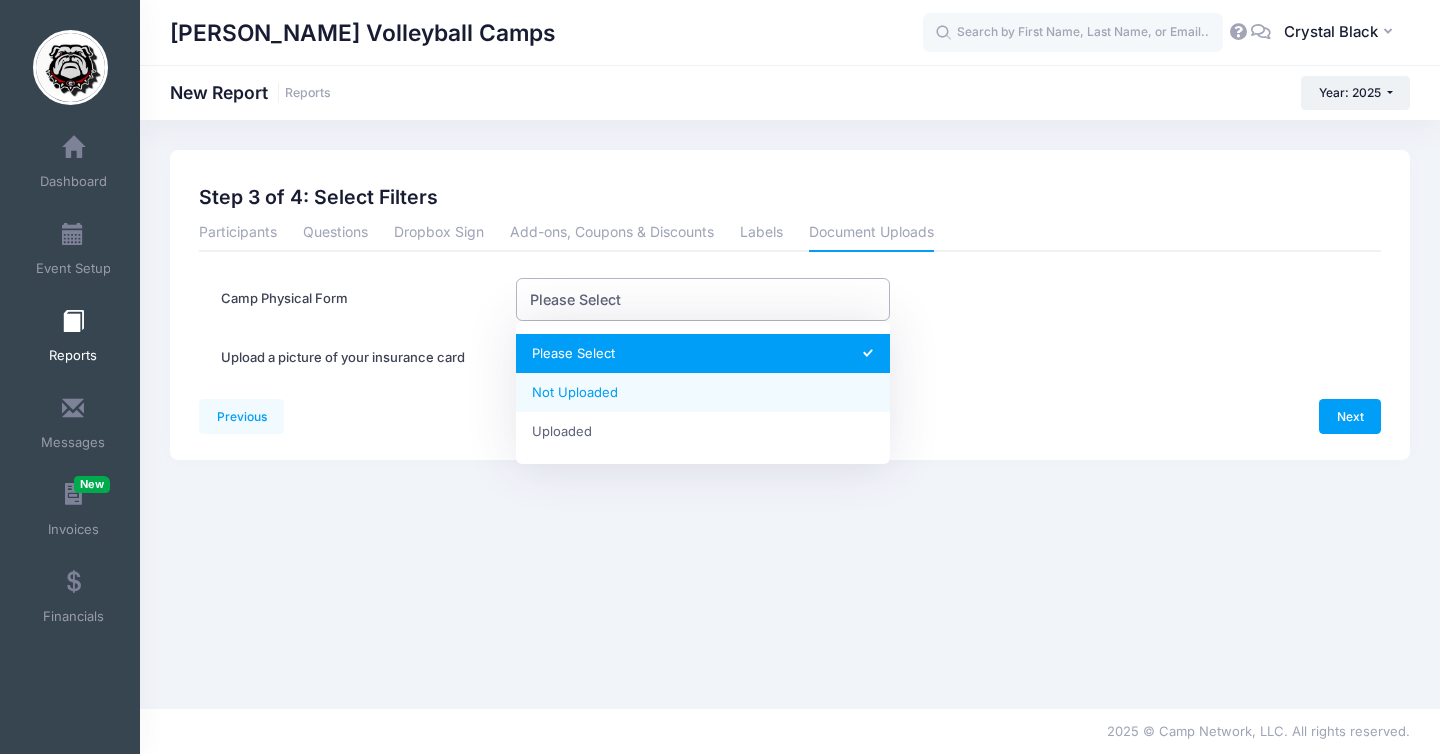 select on "Not Uploaded" 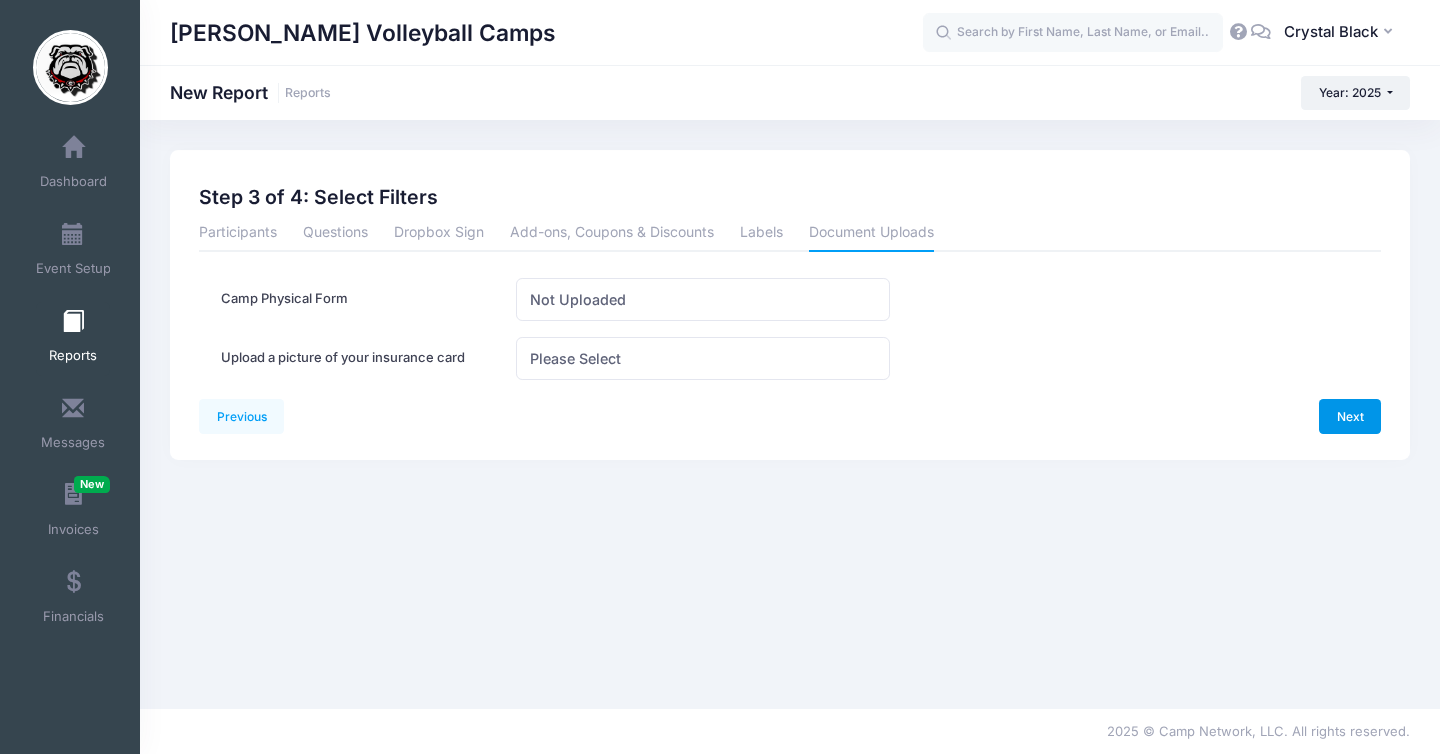 click on "Next" at bounding box center (1350, 416) 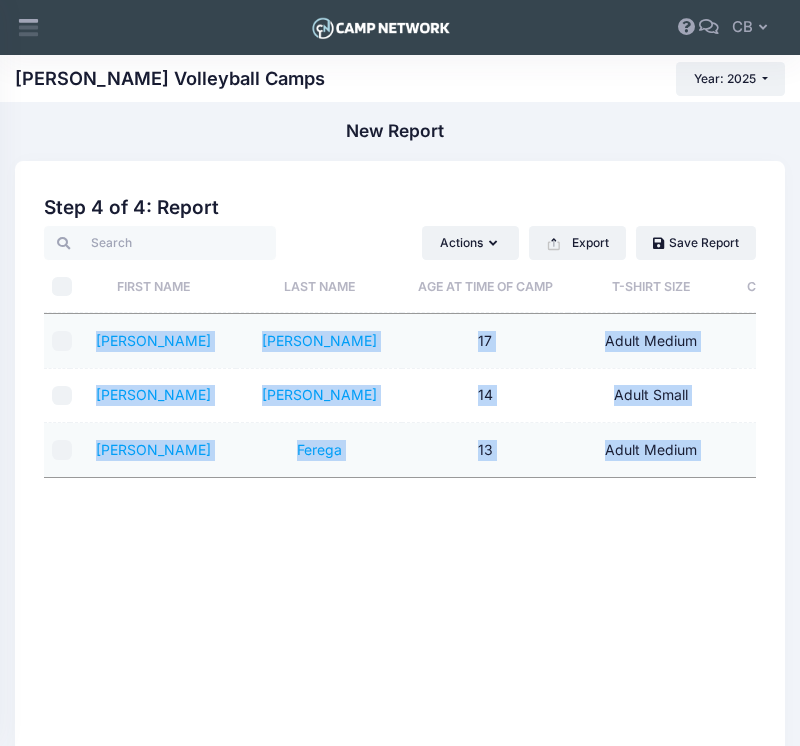 drag, startPoint x: 41, startPoint y: 324, endPoint x: 743, endPoint y: 445, distance: 712.35175 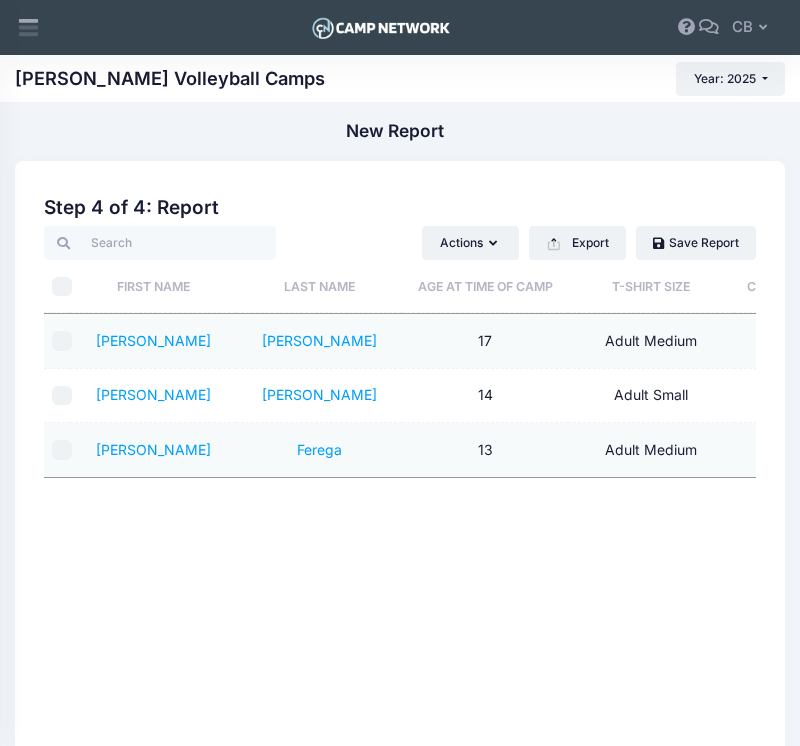 click on "New Report
Reports
Previous
Next
Step  4  of 4:  Create Report
1  Select Sessions
2 Select Information
3  Select Filters
4 Create Report
Created By Participant" at bounding box center [400, 826] 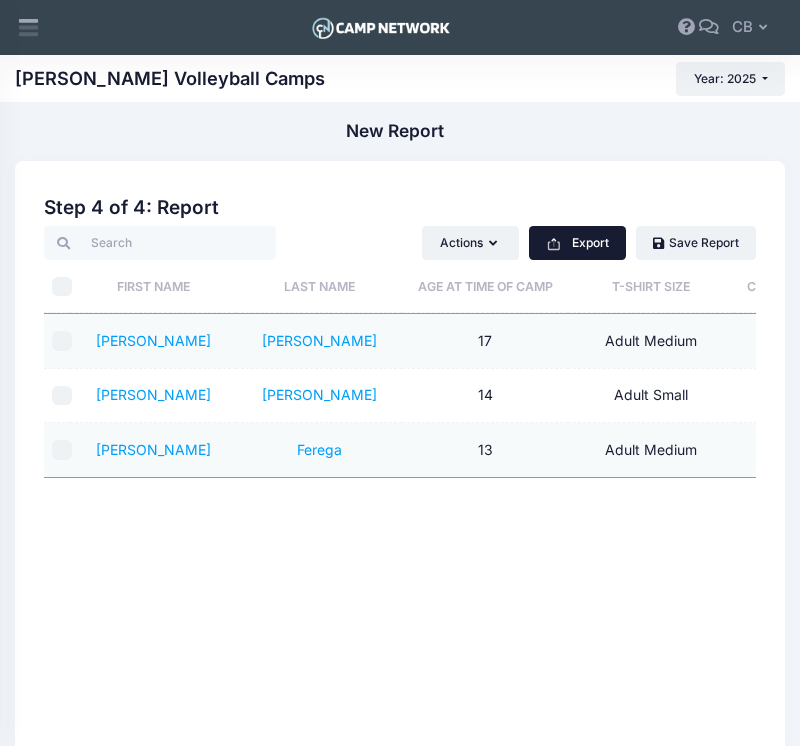 click 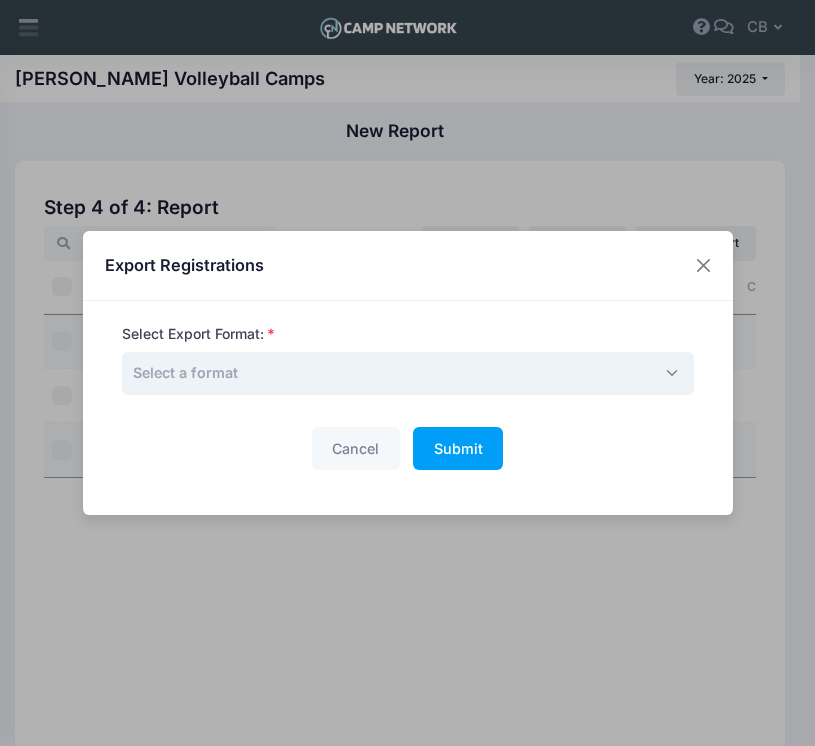 click on "Select a format" at bounding box center [408, 373] 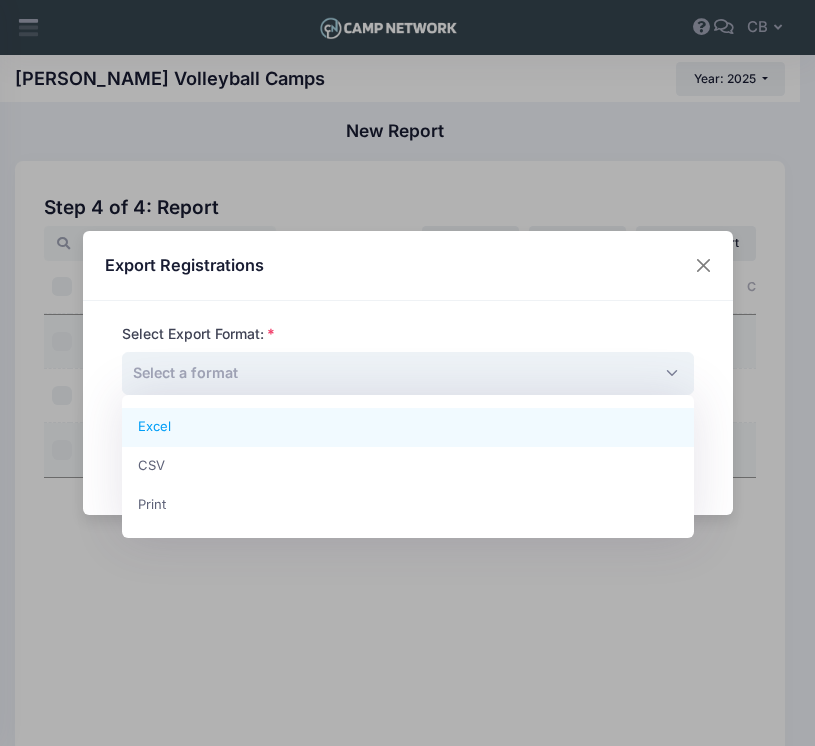 select on "excel" 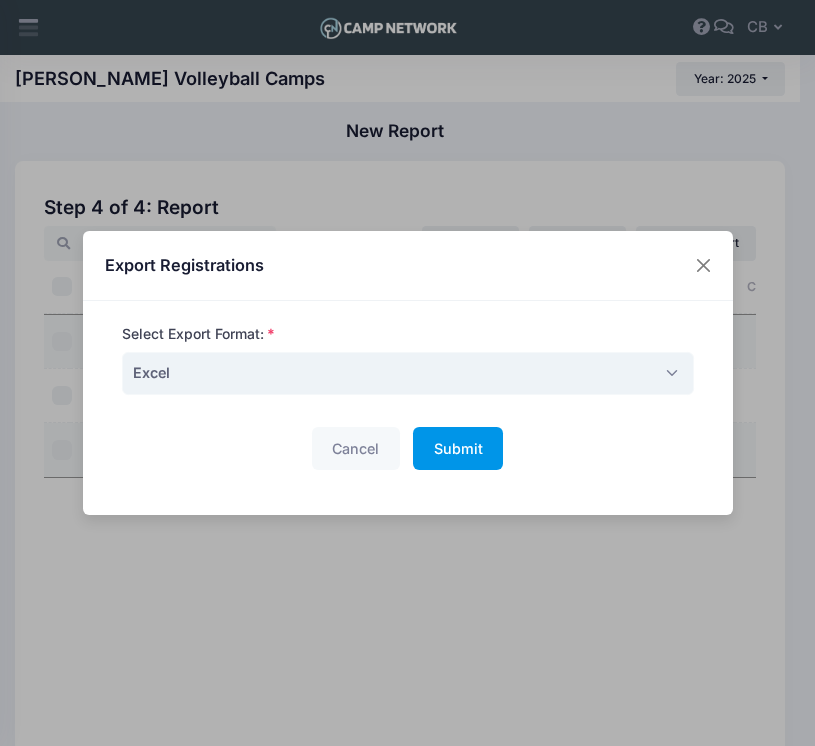 click on "Submit" at bounding box center [458, 448] 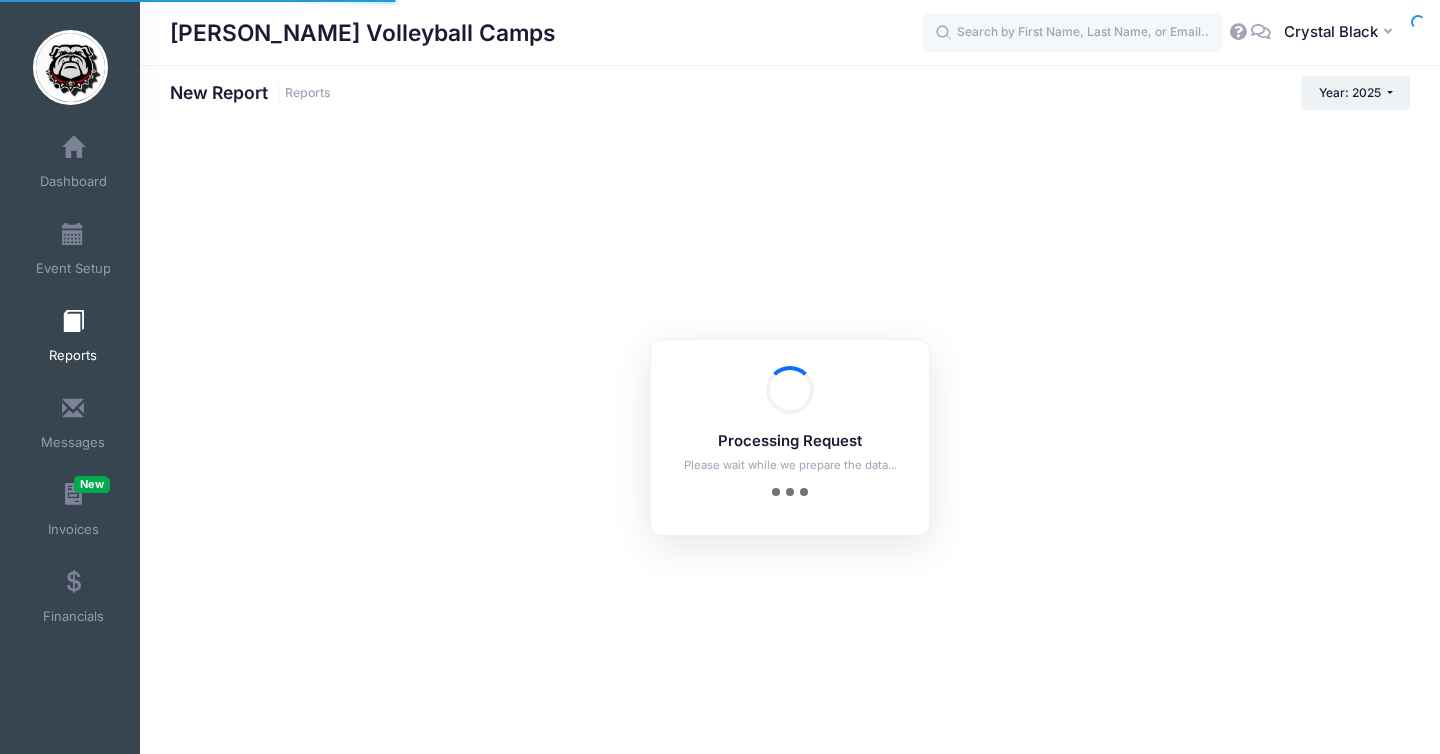 scroll, scrollTop: 0, scrollLeft: 0, axis: both 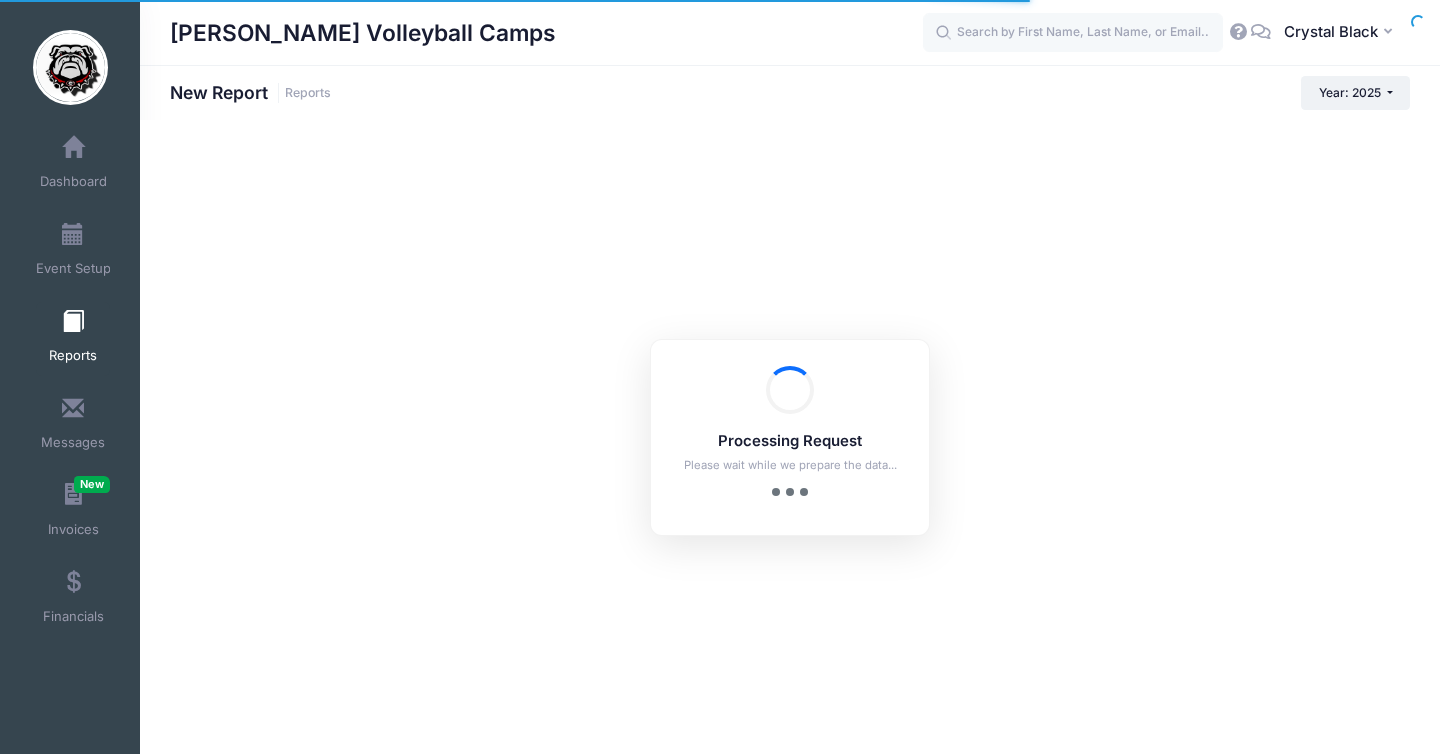 checkbox on "true" 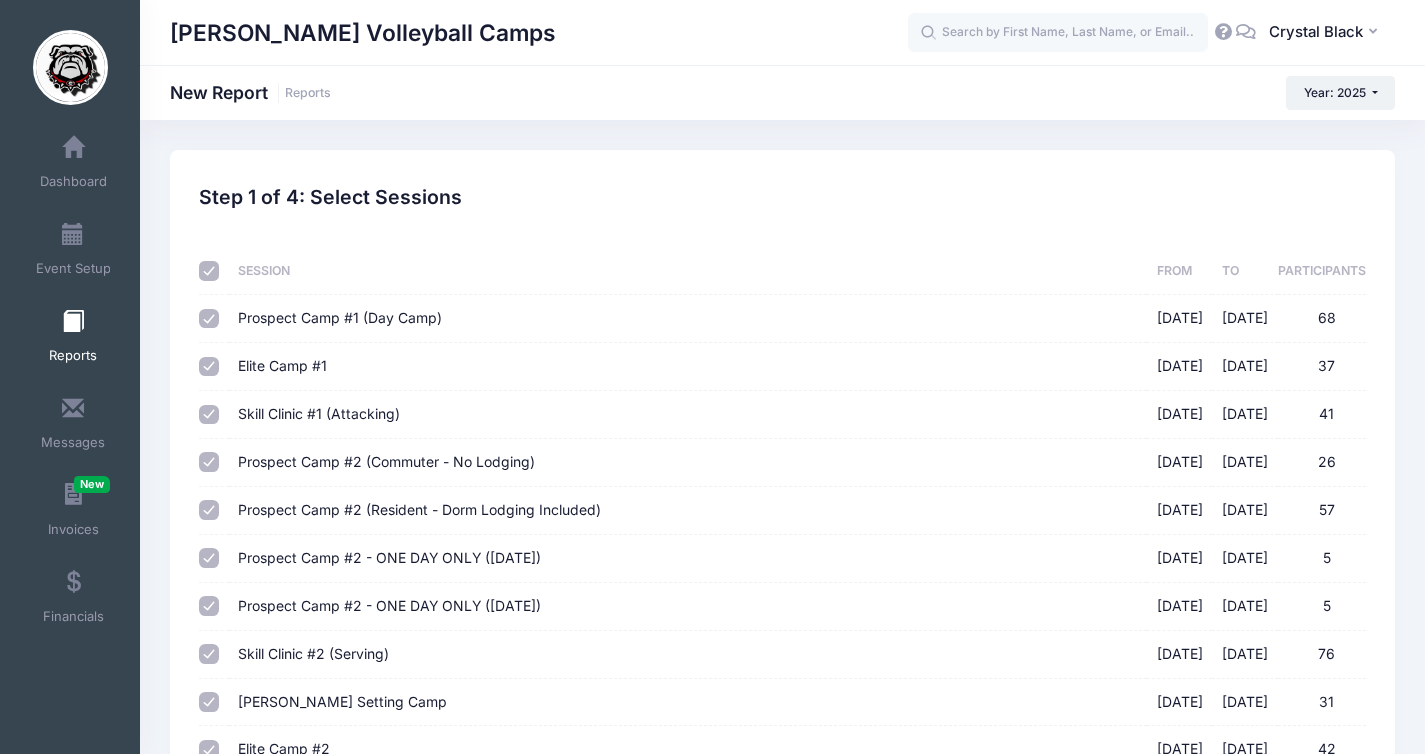 click at bounding box center (209, 271) 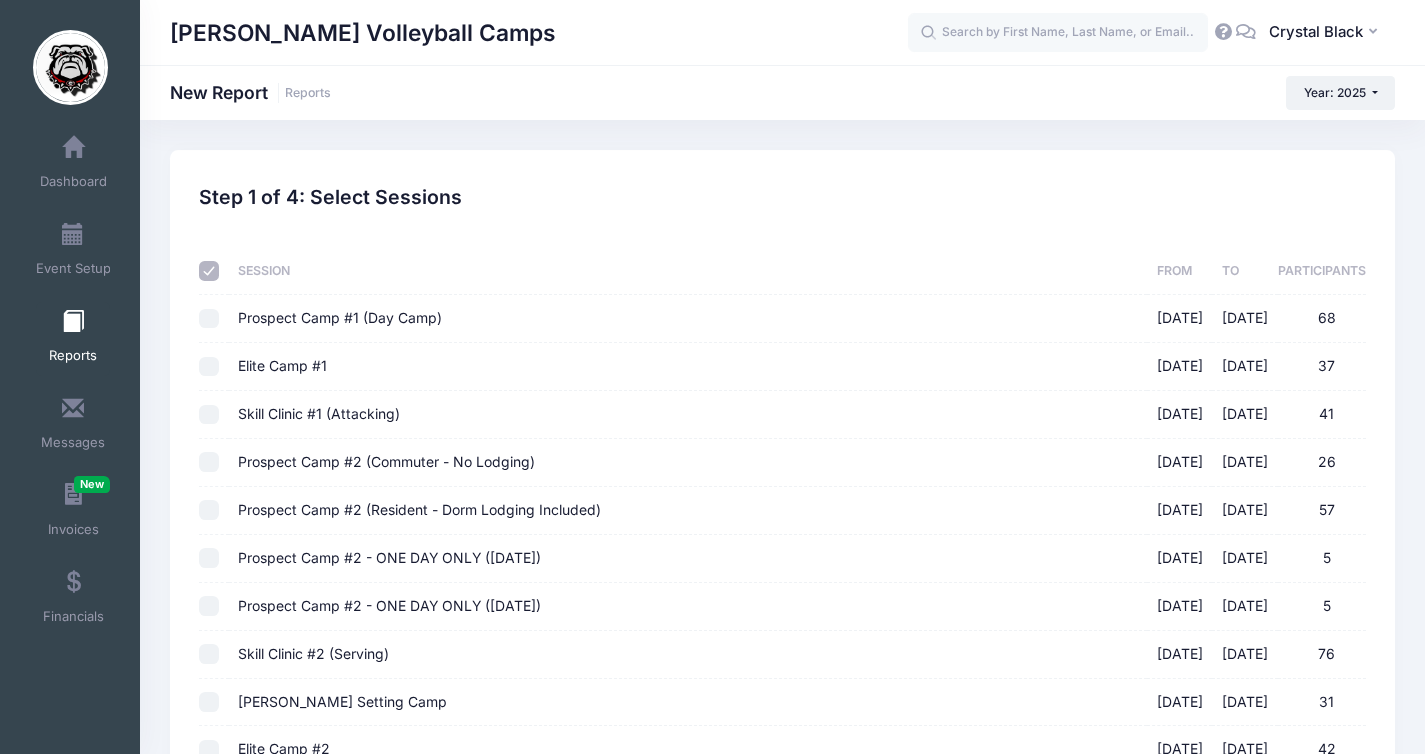 checkbox on "false" 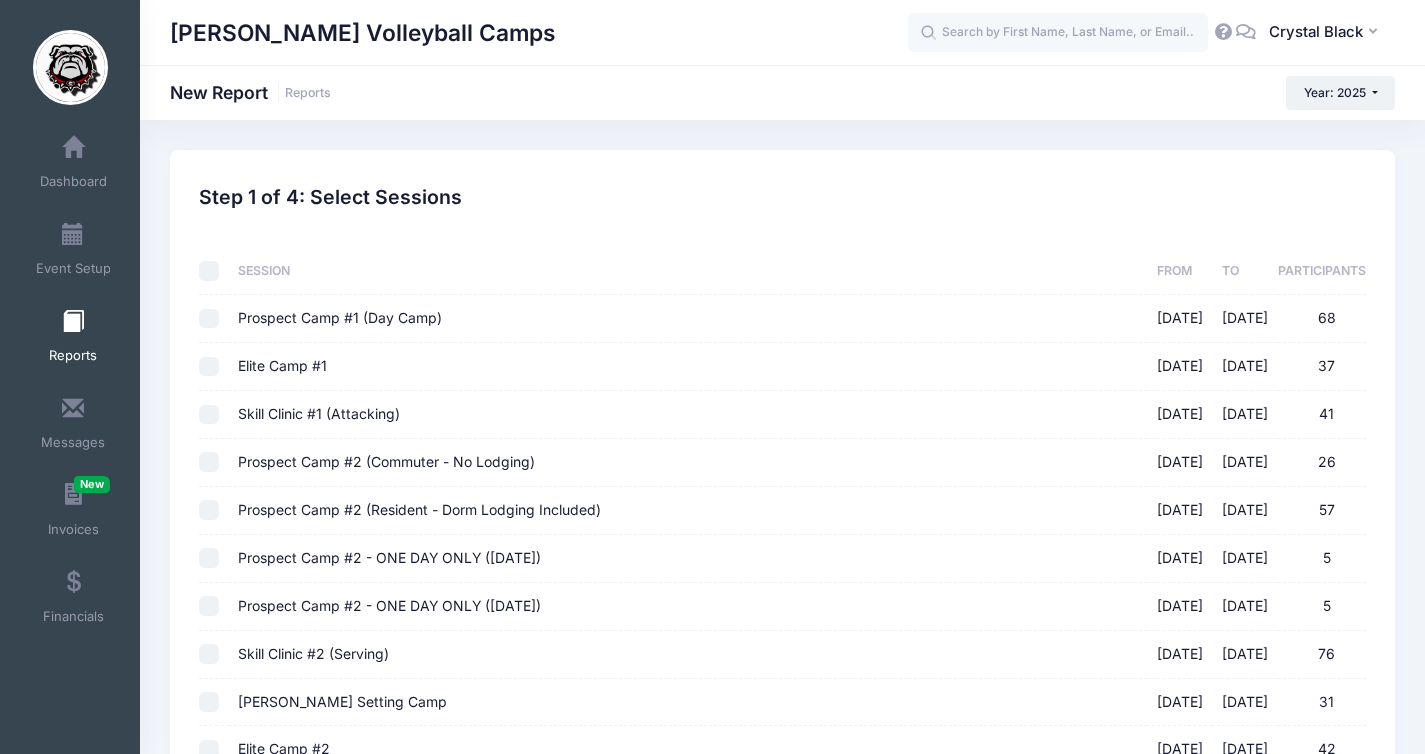 checkbox on "false" 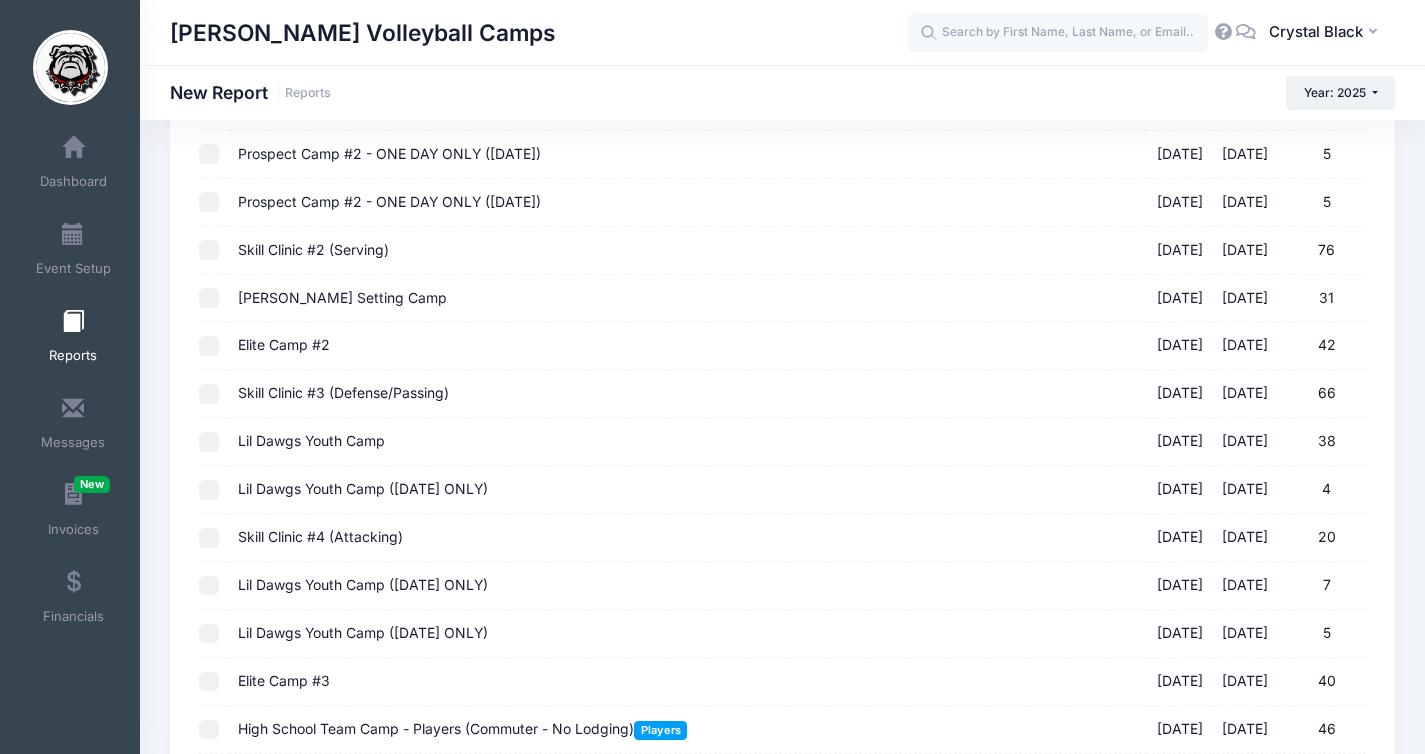 scroll, scrollTop: 797, scrollLeft: 0, axis: vertical 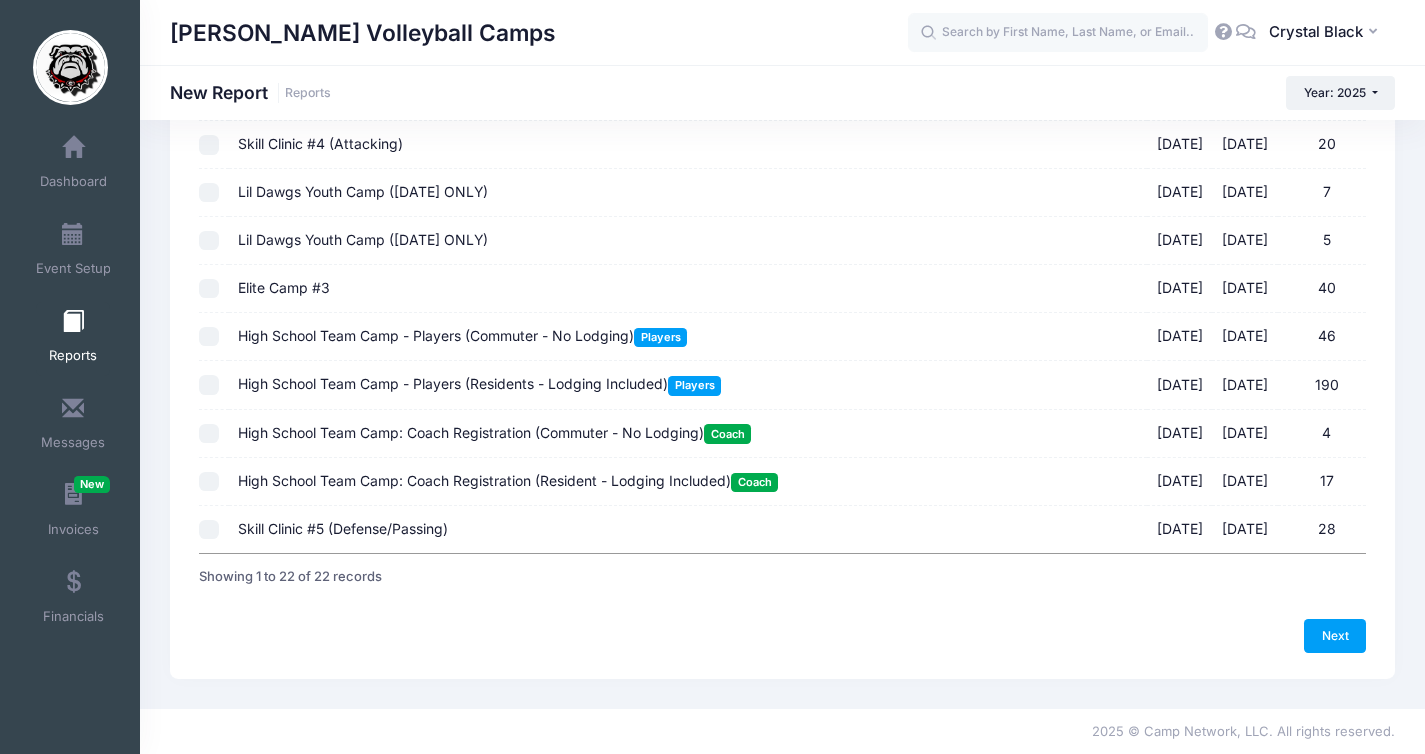 click on "Elite Camp #3" at bounding box center (284, 287) 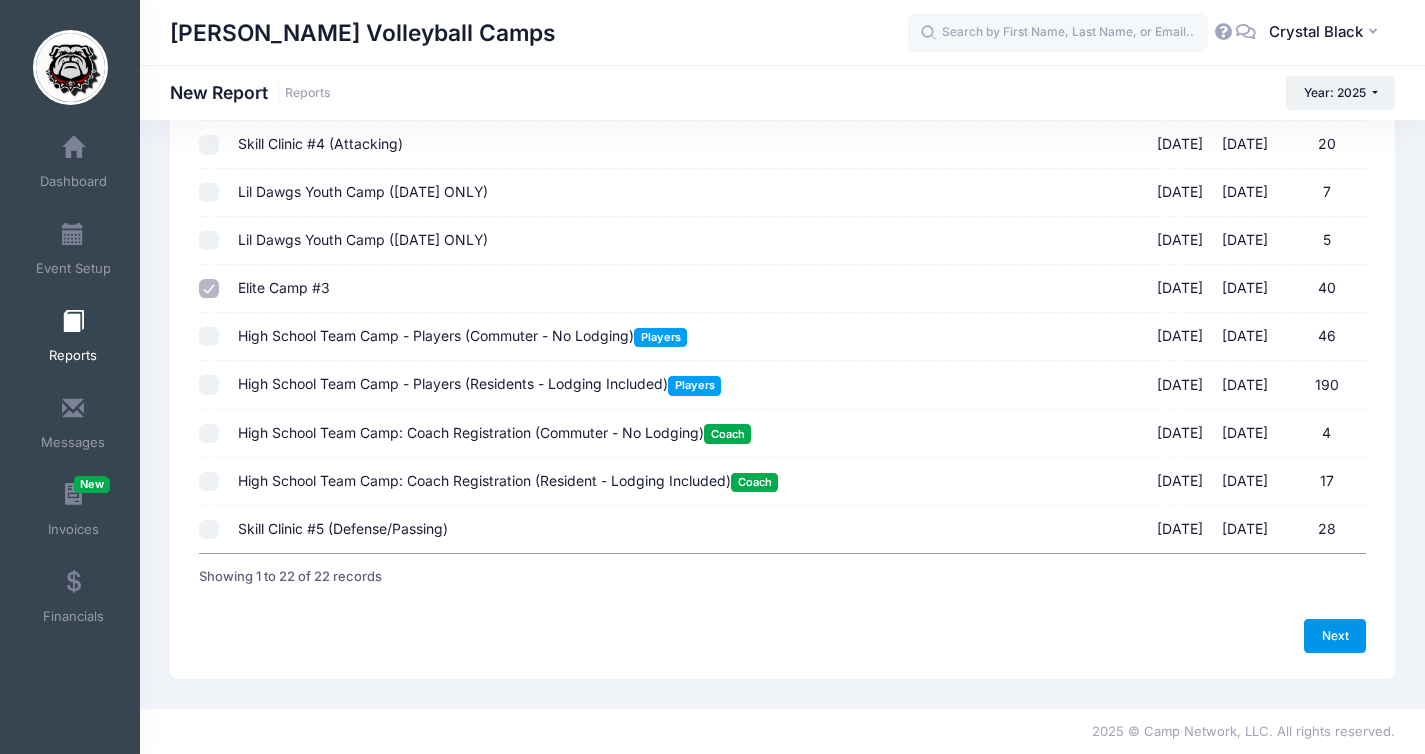 click on "Next" at bounding box center (1335, 636) 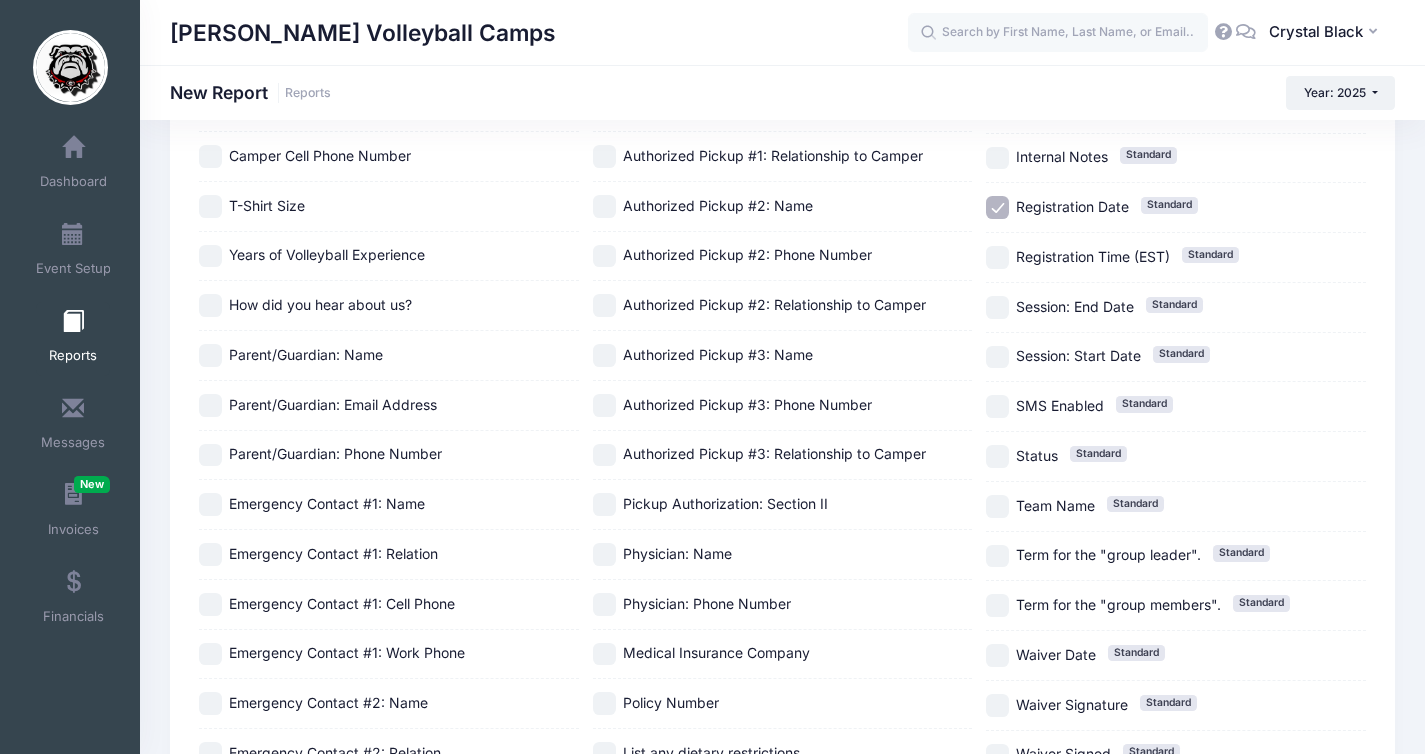 scroll, scrollTop: 0, scrollLeft: 0, axis: both 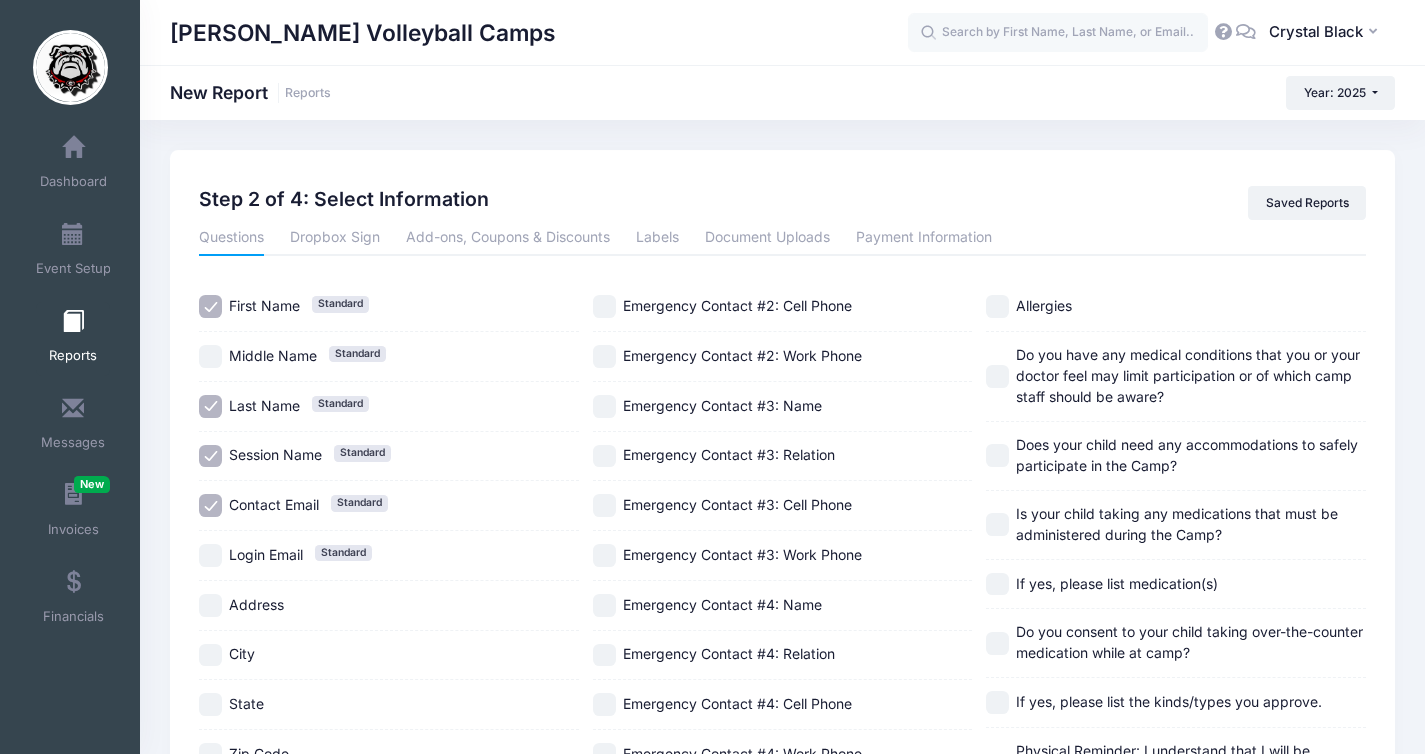 click on "Session Name Standard" at bounding box center (210, 456) 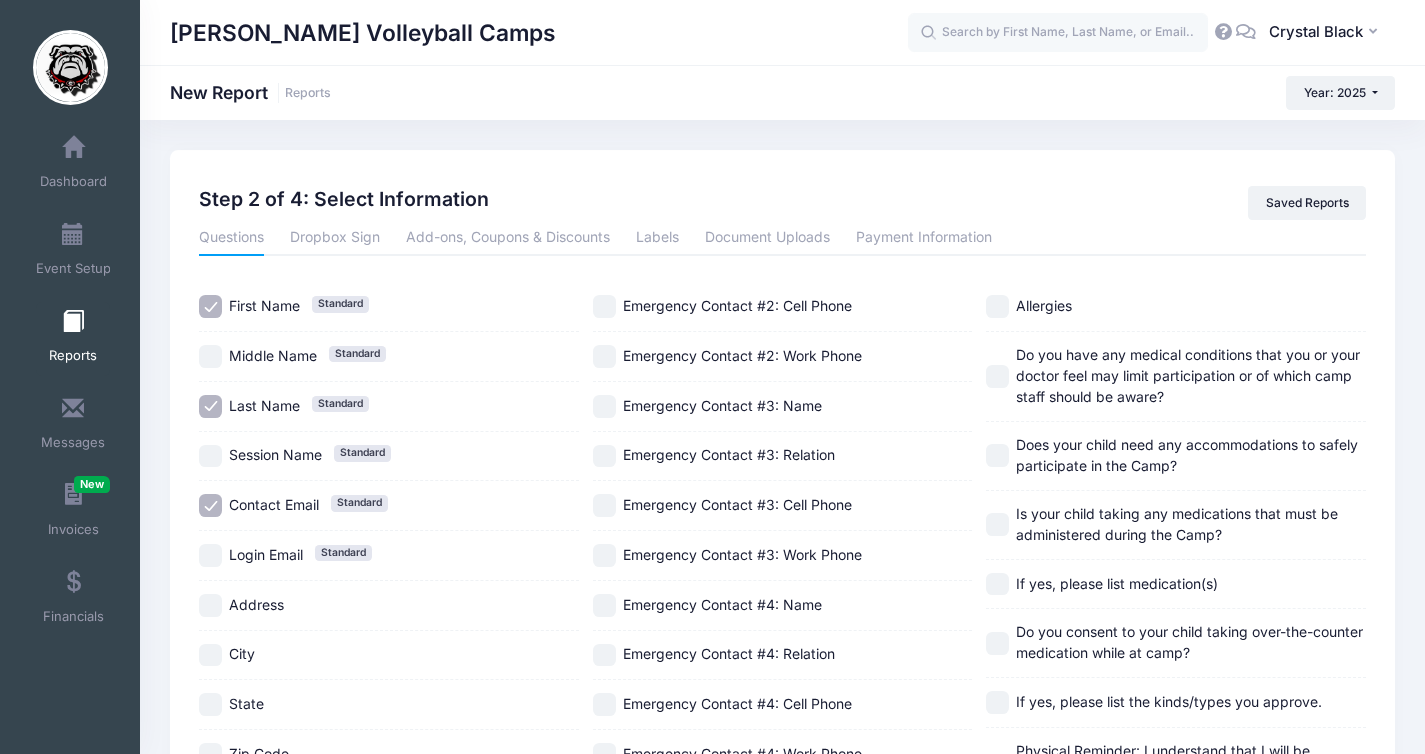 click on "Contact Email Standard" at bounding box center [210, 505] 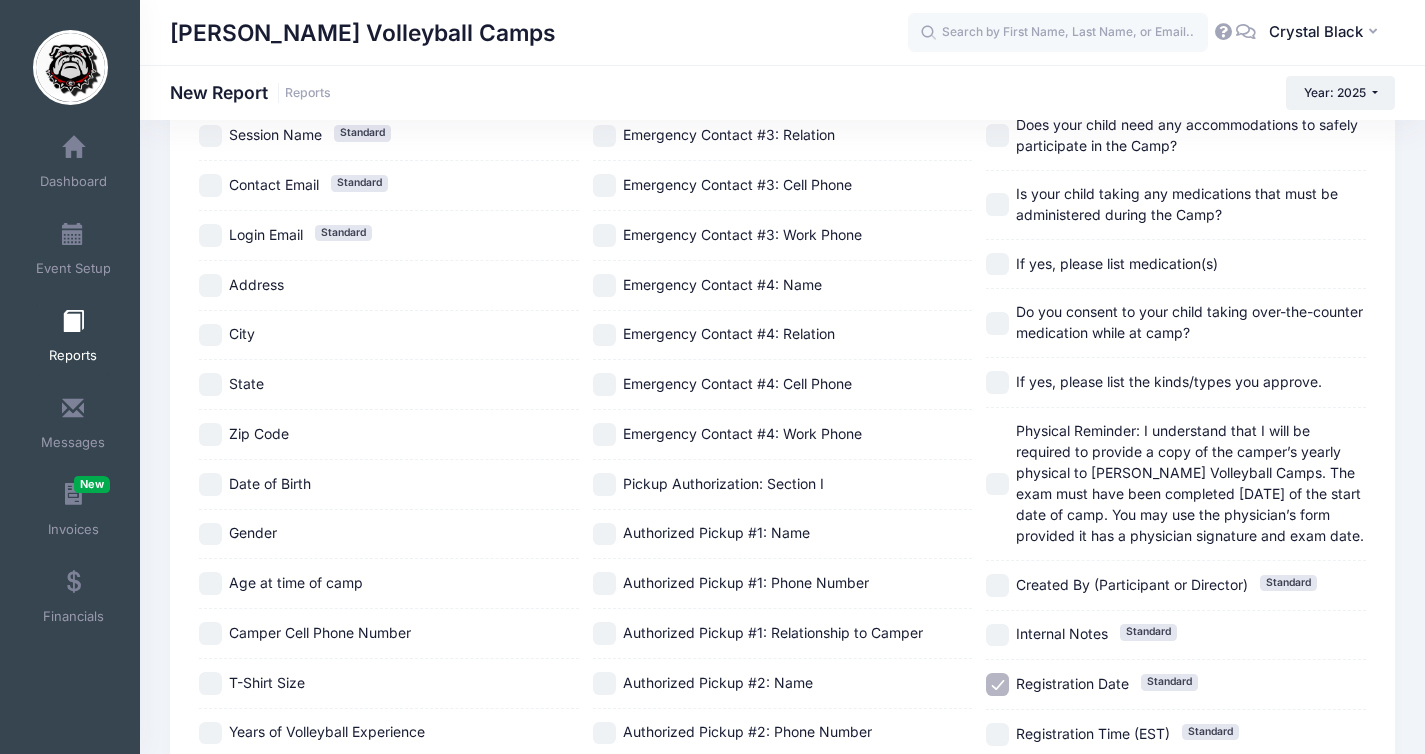 scroll, scrollTop: 391, scrollLeft: 0, axis: vertical 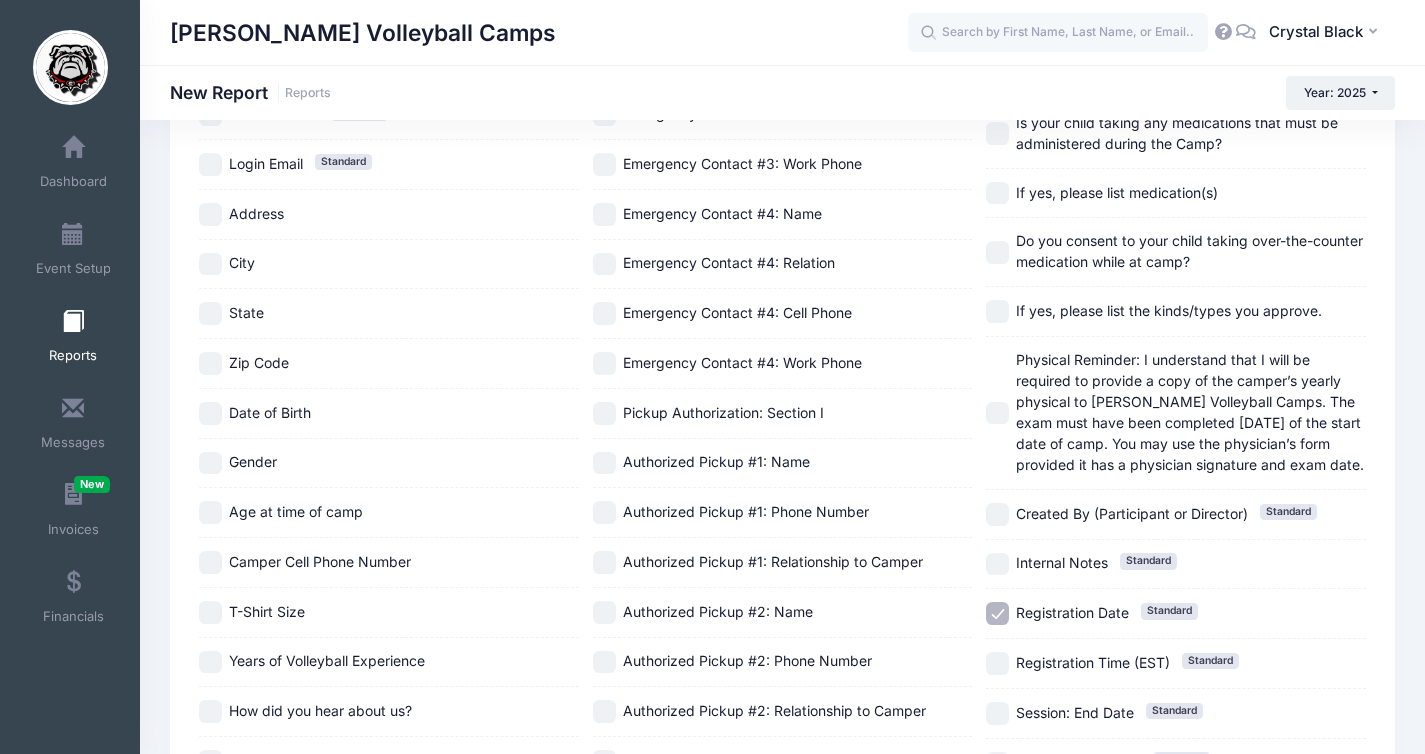 click on "Gender" at bounding box center [389, 463] 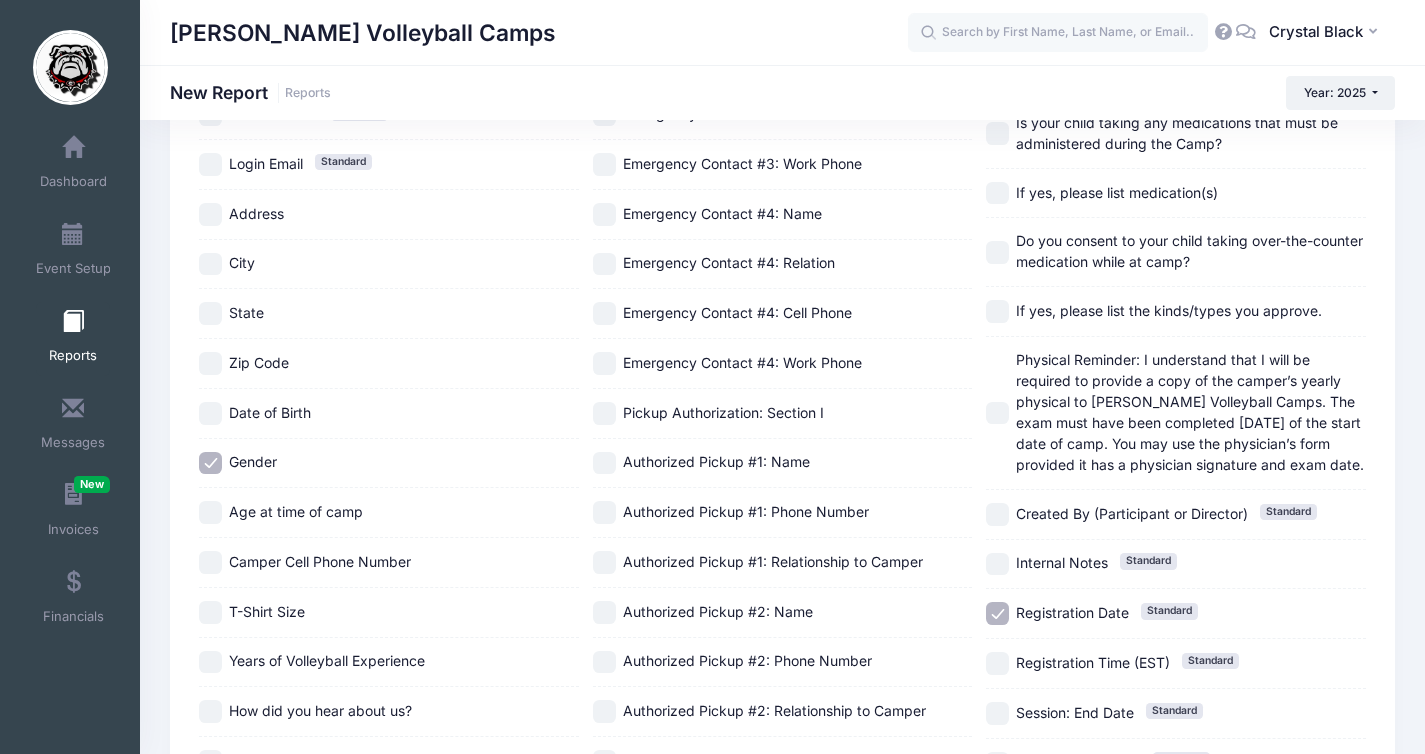 click on "Age at time of camp" at bounding box center [296, 511] 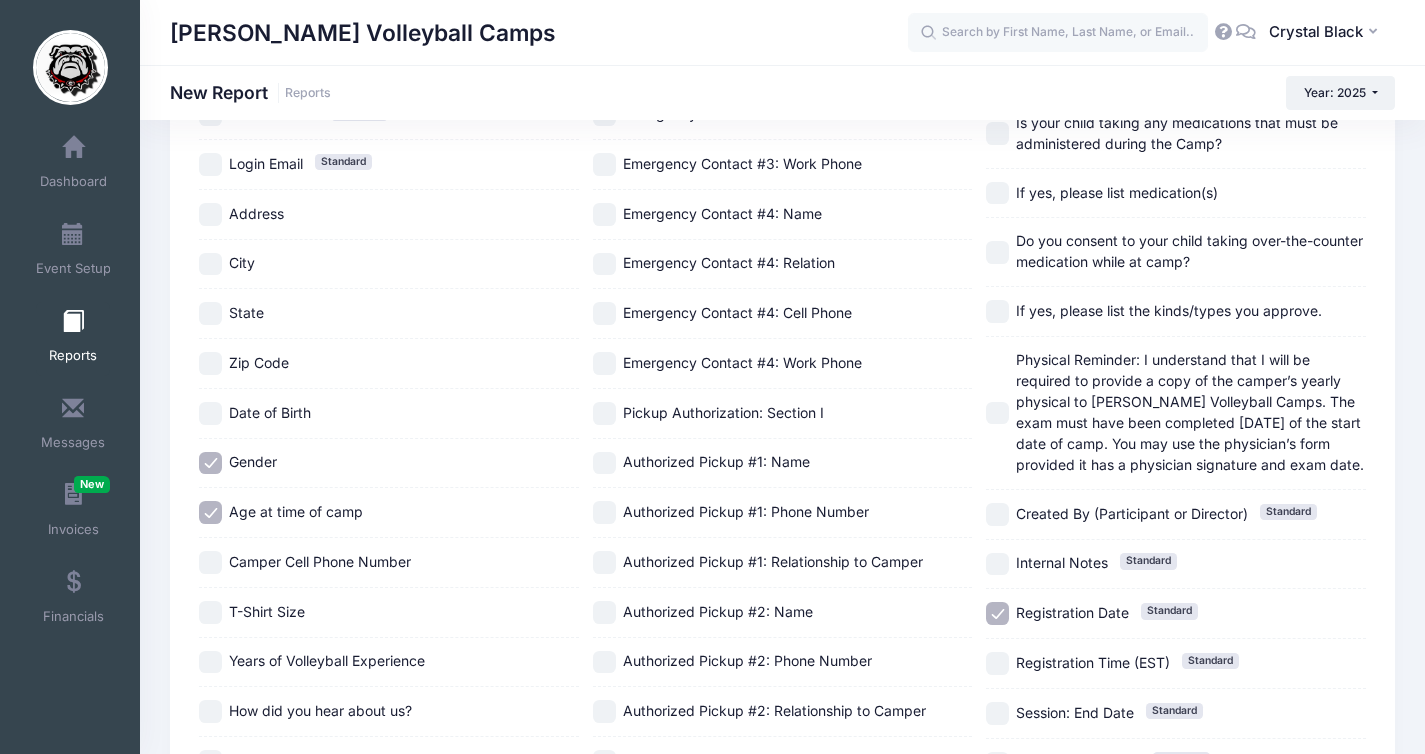 click on "Gender" at bounding box center [210, 463] 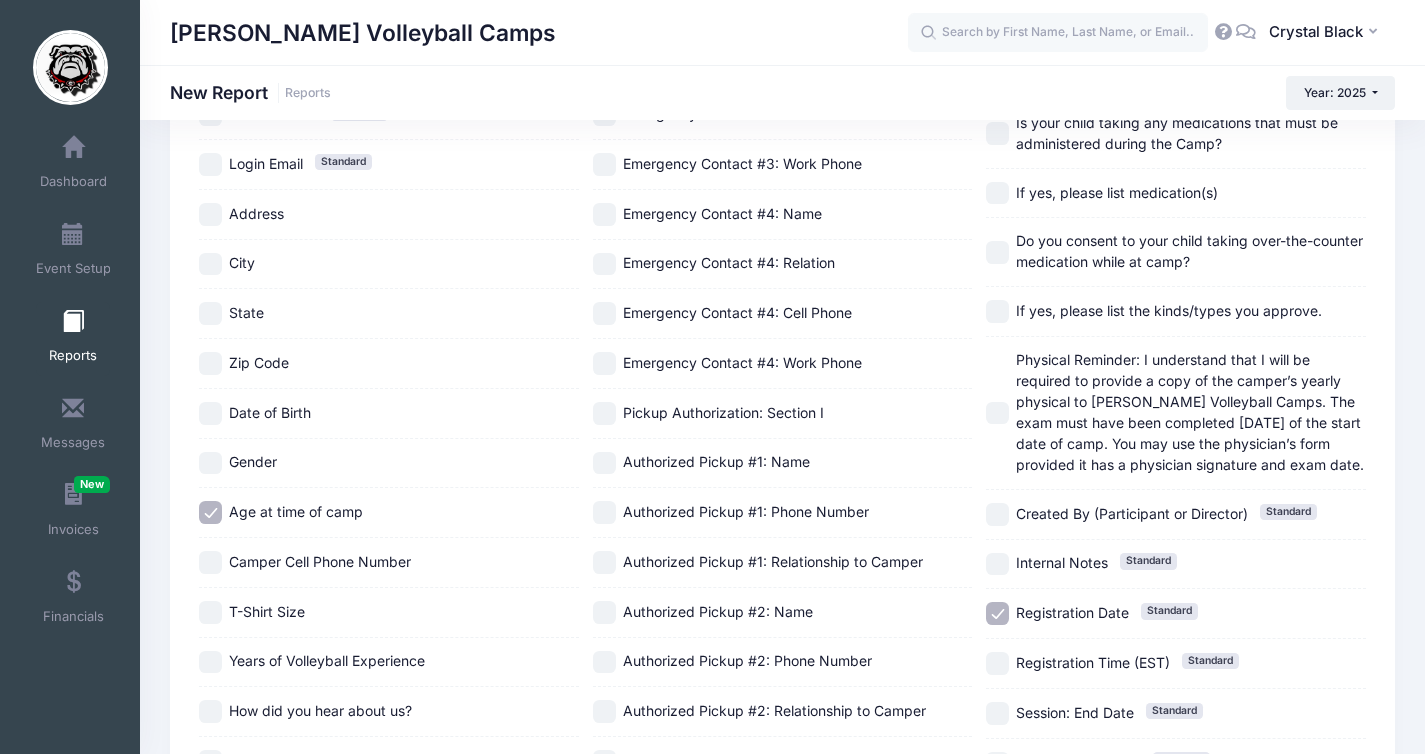 click on "T-Shirt Size" at bounding box center [267, 611] 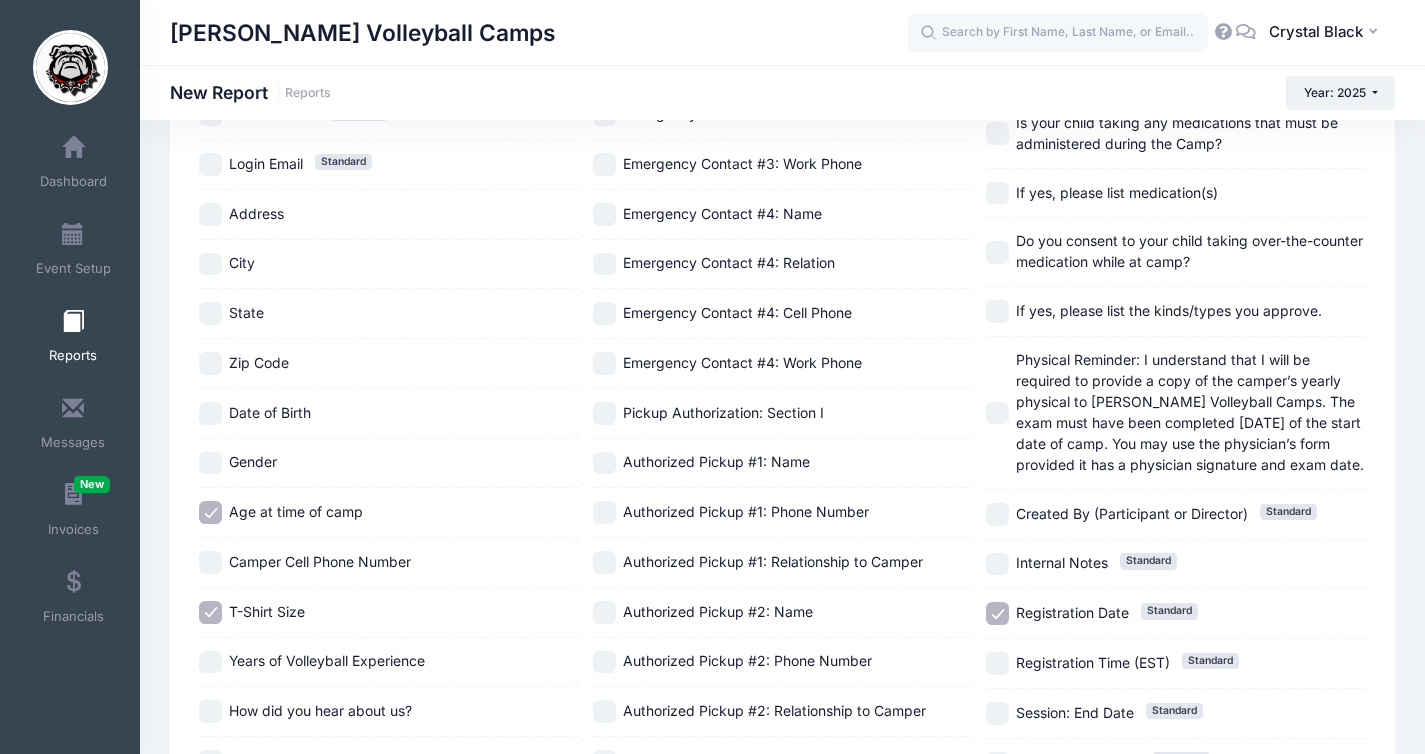 click on "Registration Date Standard" at bounding box center [997, 613] 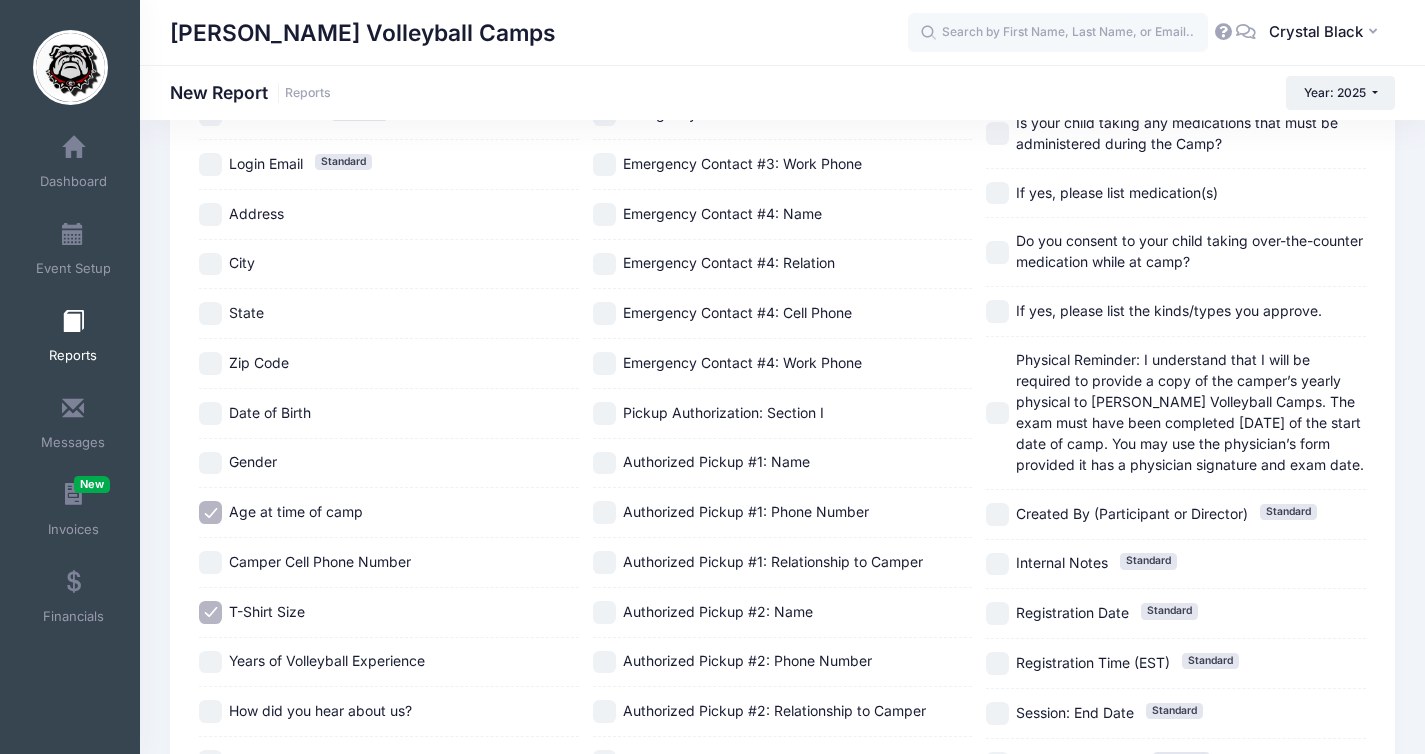 scroll, scrollTop: 979, scrollLeft: 0, axis: vertical 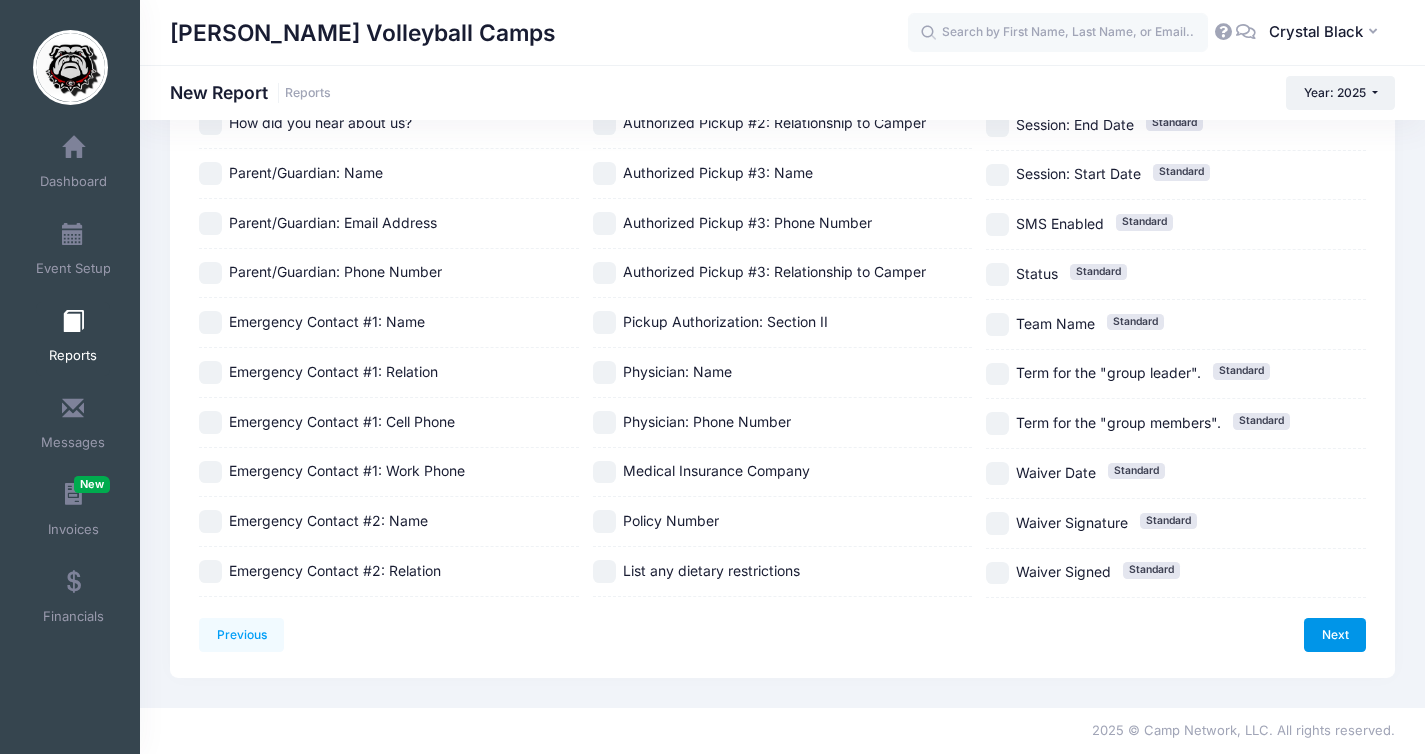 click on "Next" at bounding box center [1335, 635] 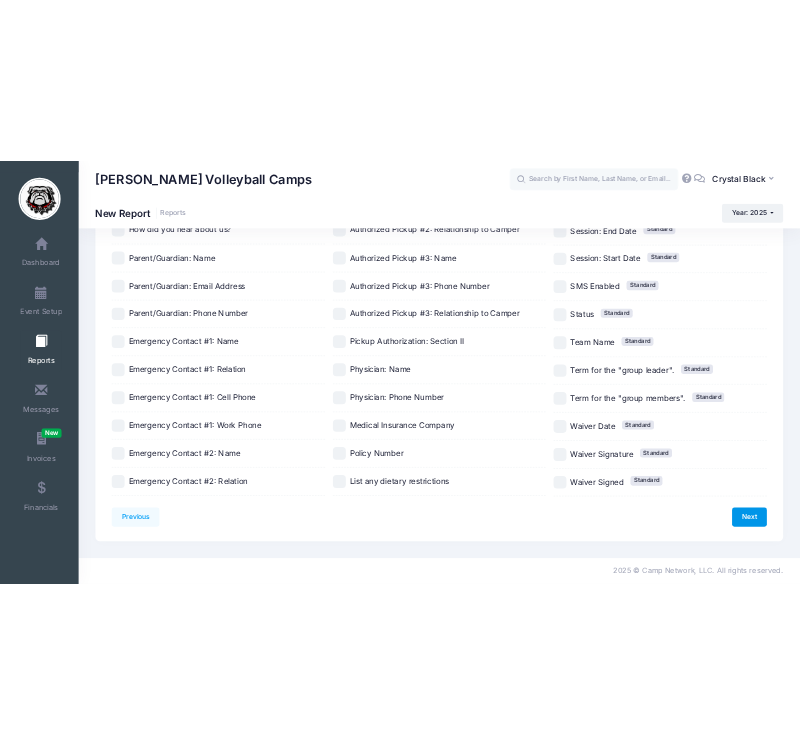 scroll, scrollTop: 0, scrollLeft: 0, axis: both 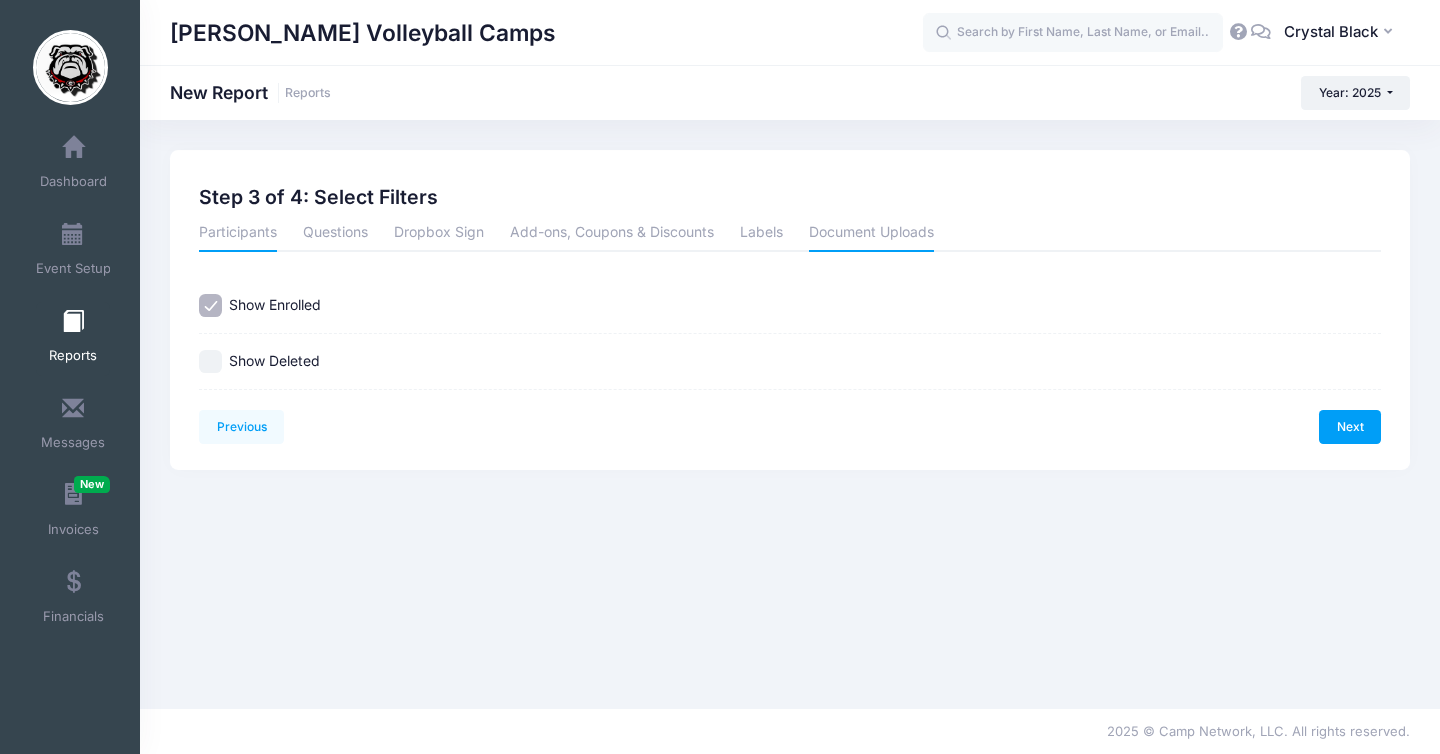 click on "Document Uploads" at bounding box center (871, 234) 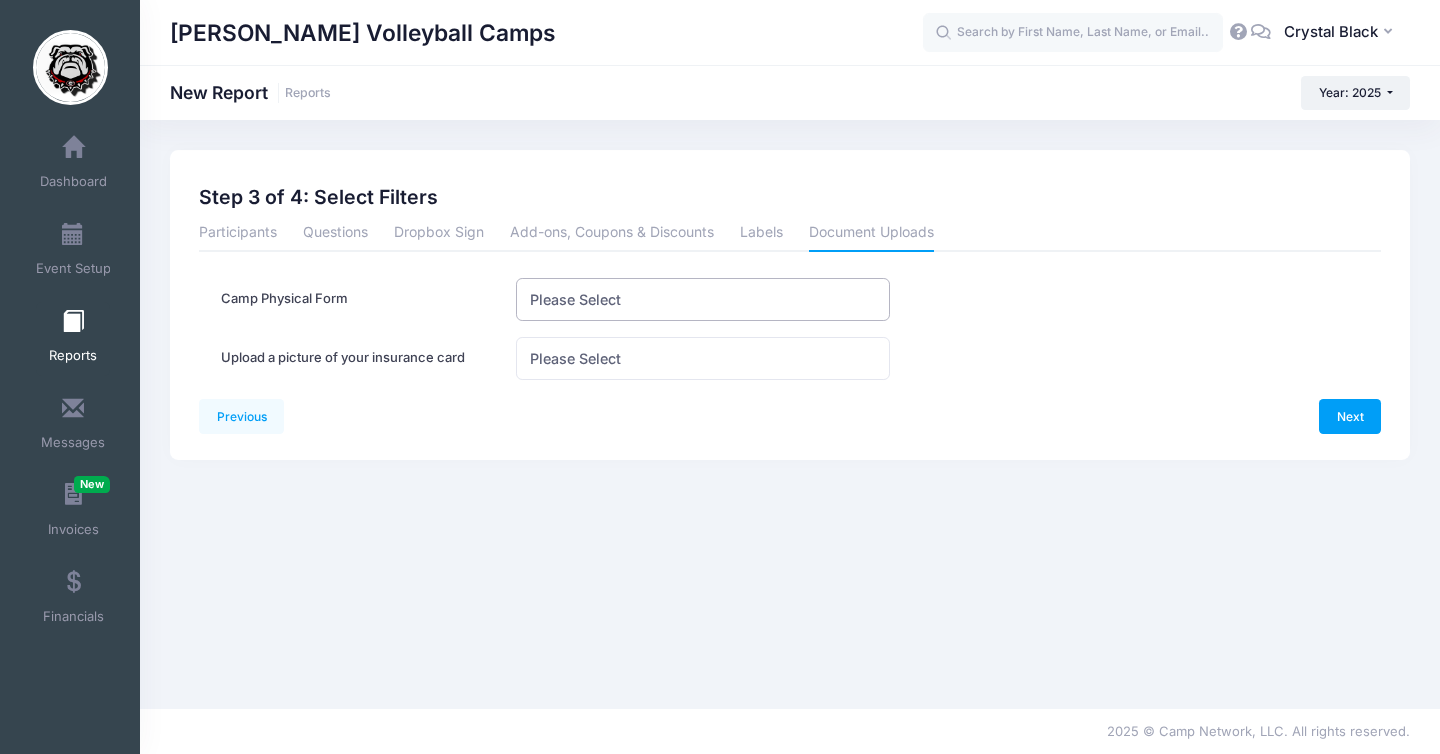 click on "Please Select" at bounding box center [575, 299] 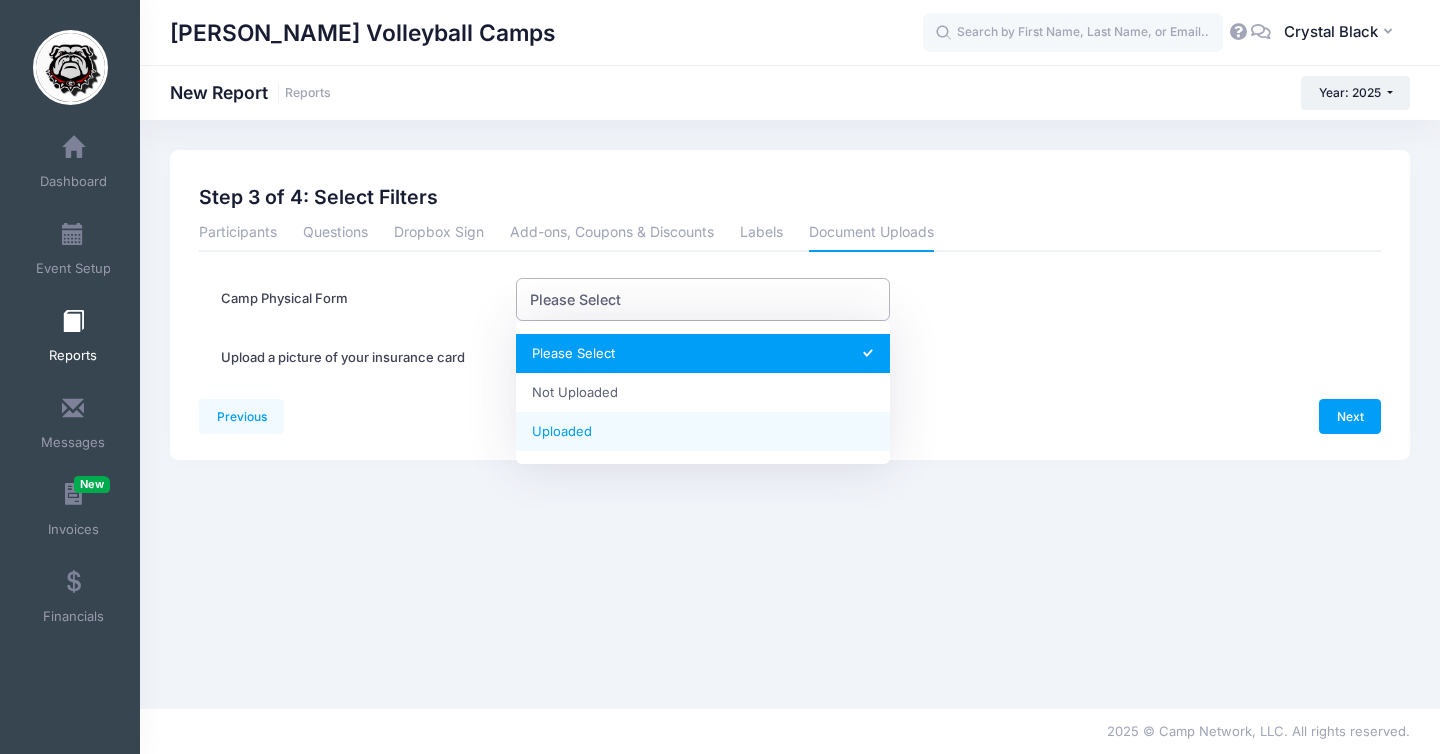 select on "Uploaded" 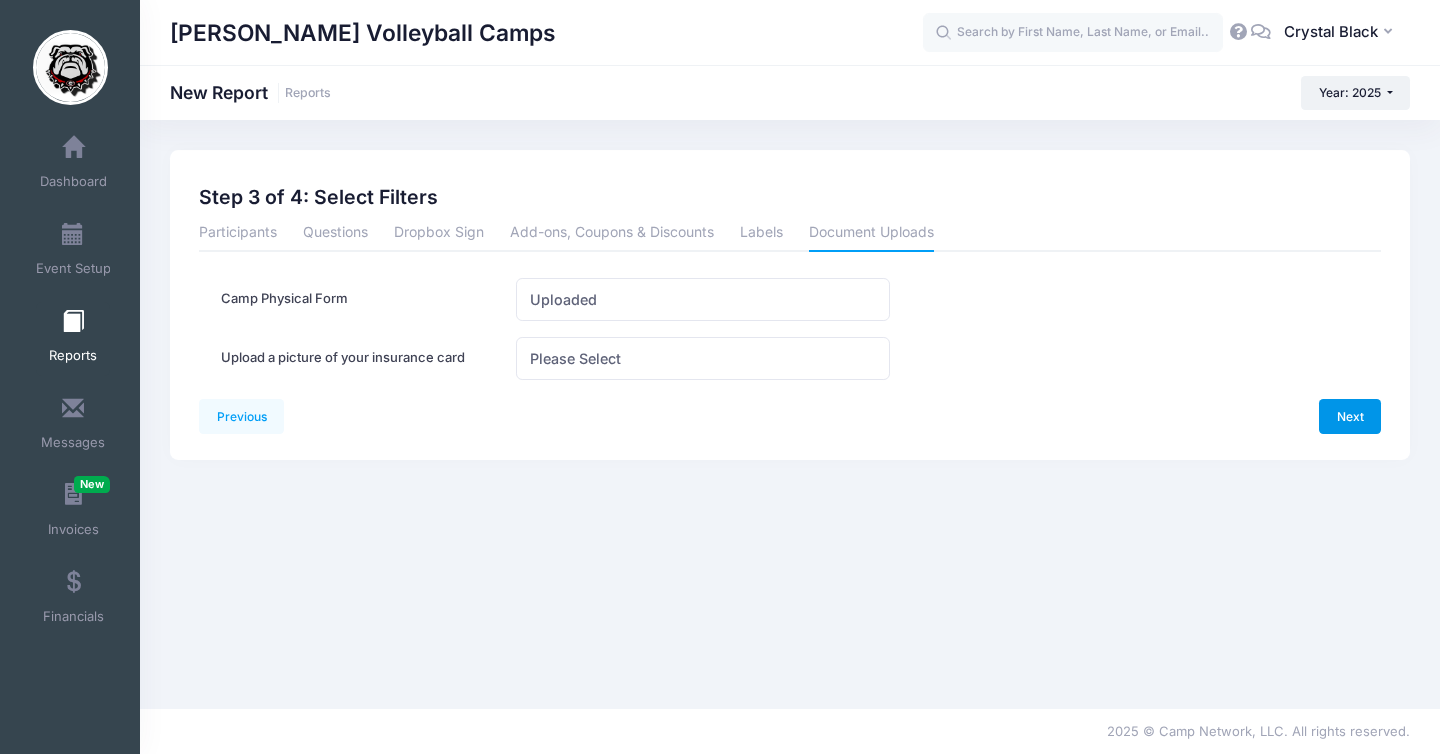 click on "Next" at bounding box center (1350, 416) 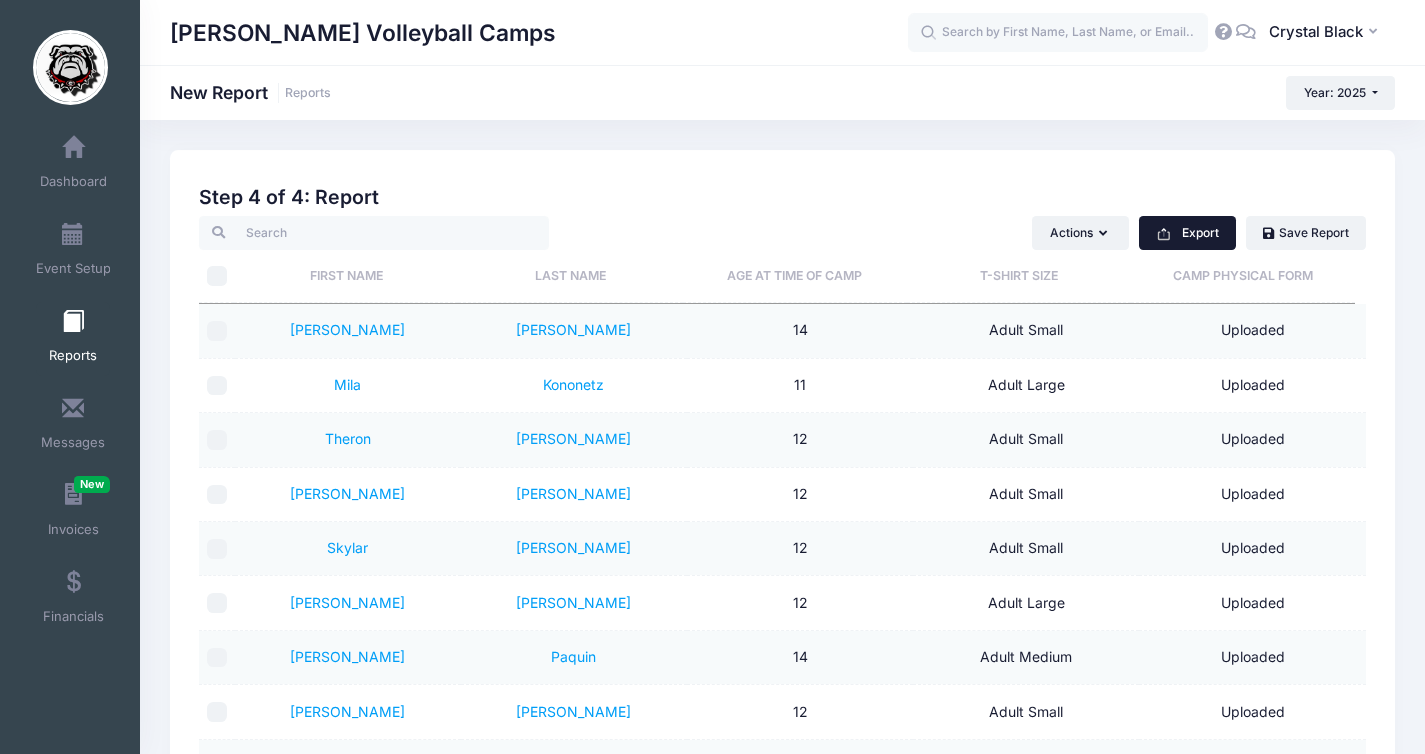 click on "Export" at bounding box center (1187, 233) 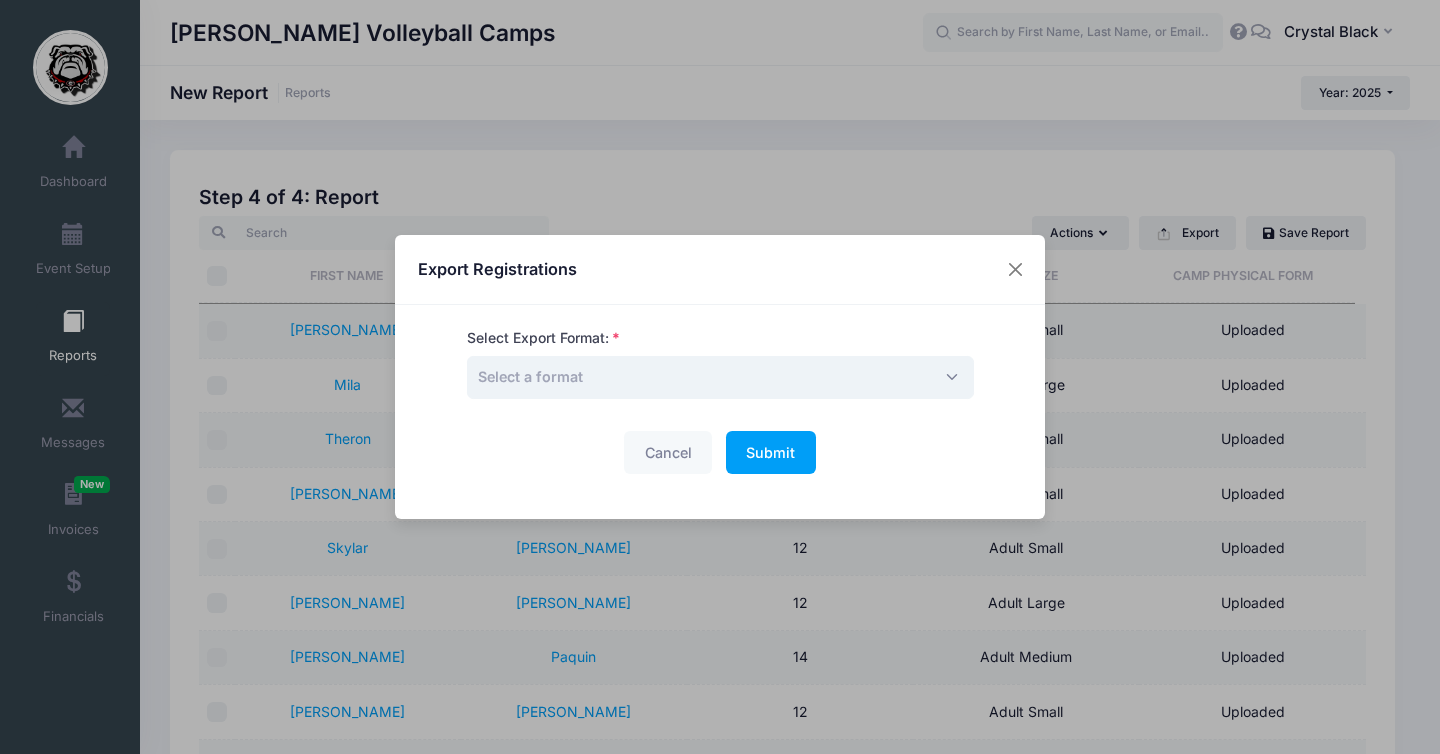 click on "Select a format" at bounding box center (530, 376) 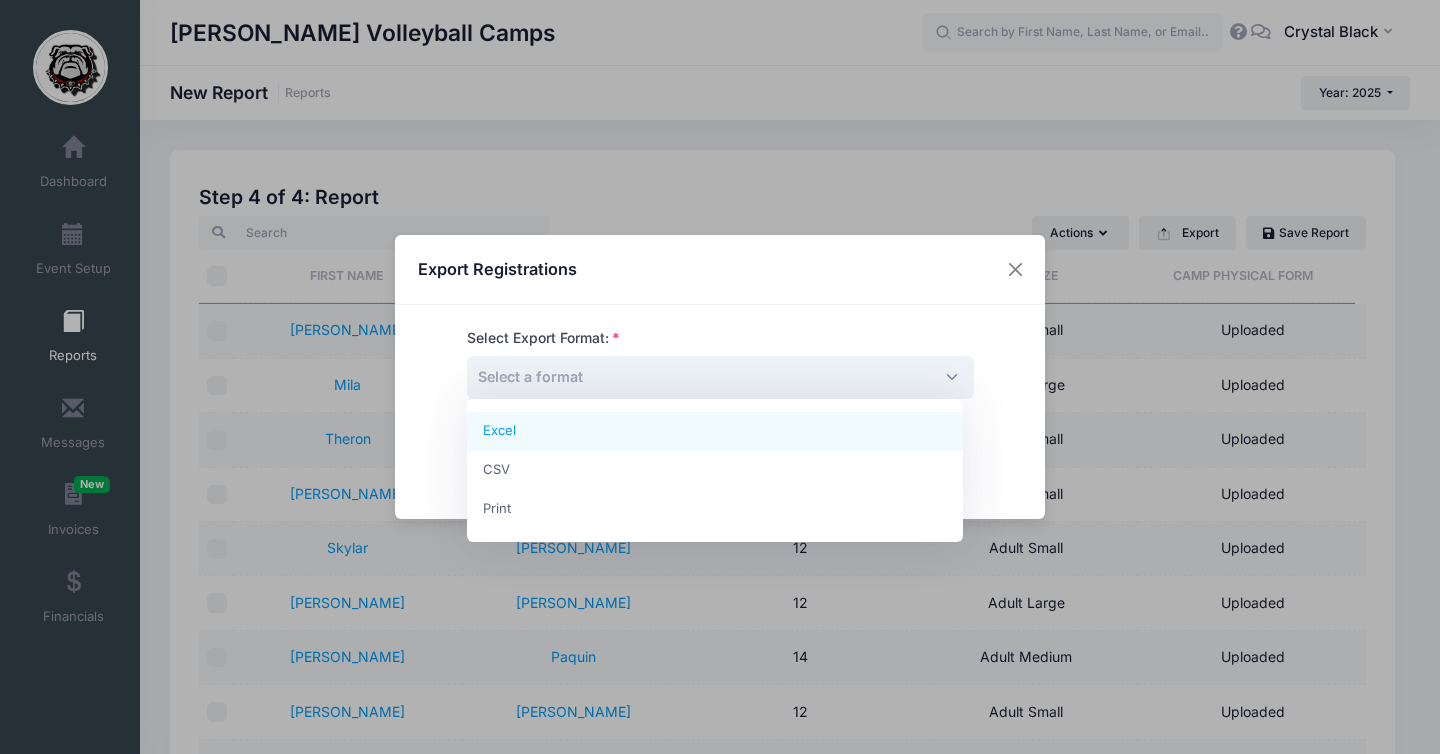 select on "excel" 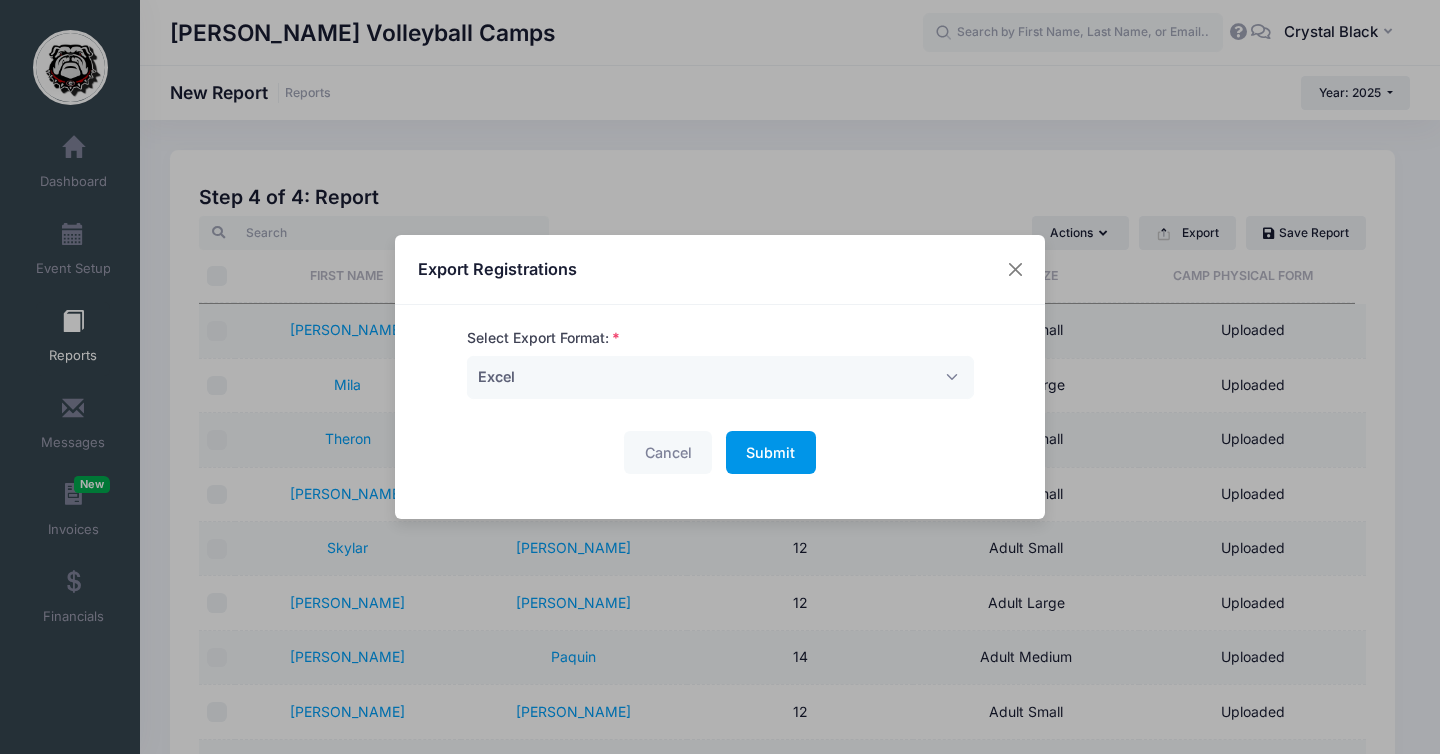 click on "Submit" at bounding box center [770, 452] 